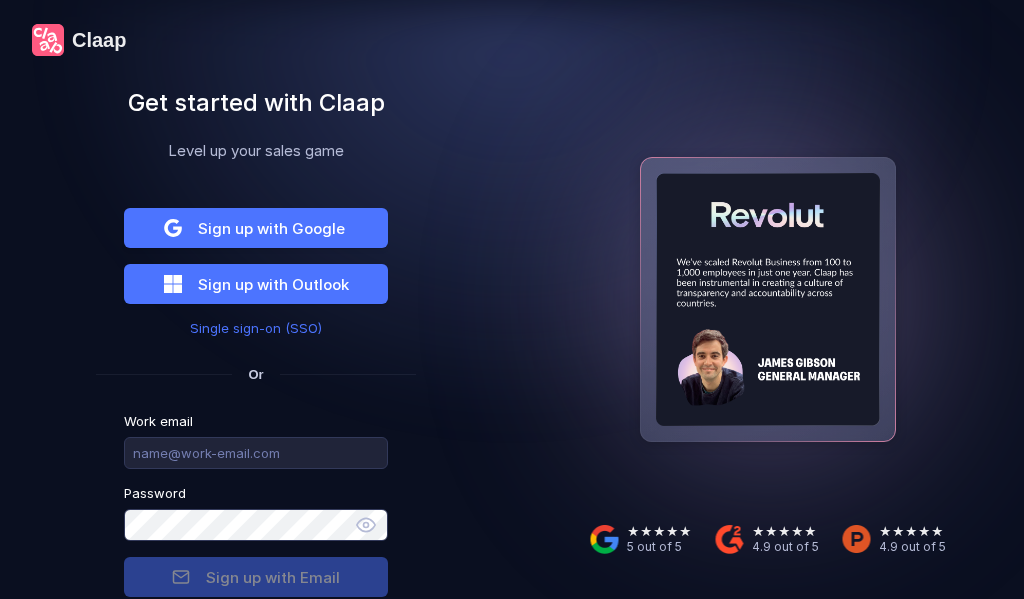 scroll, scrollTop: 0, scrollLeft: 0, axis: both 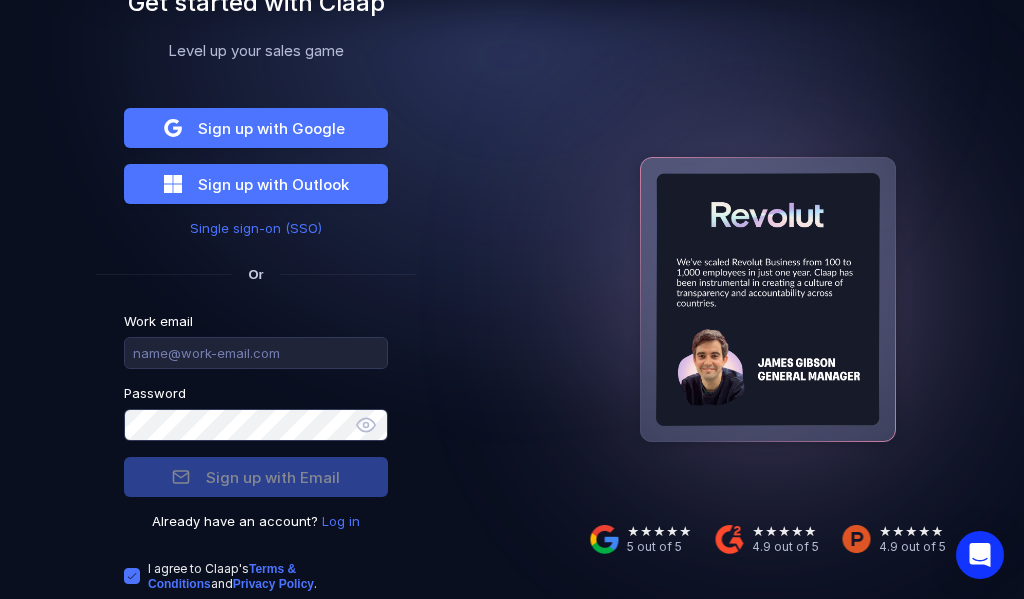 click on "Log in" at bounding box center [341, 521] 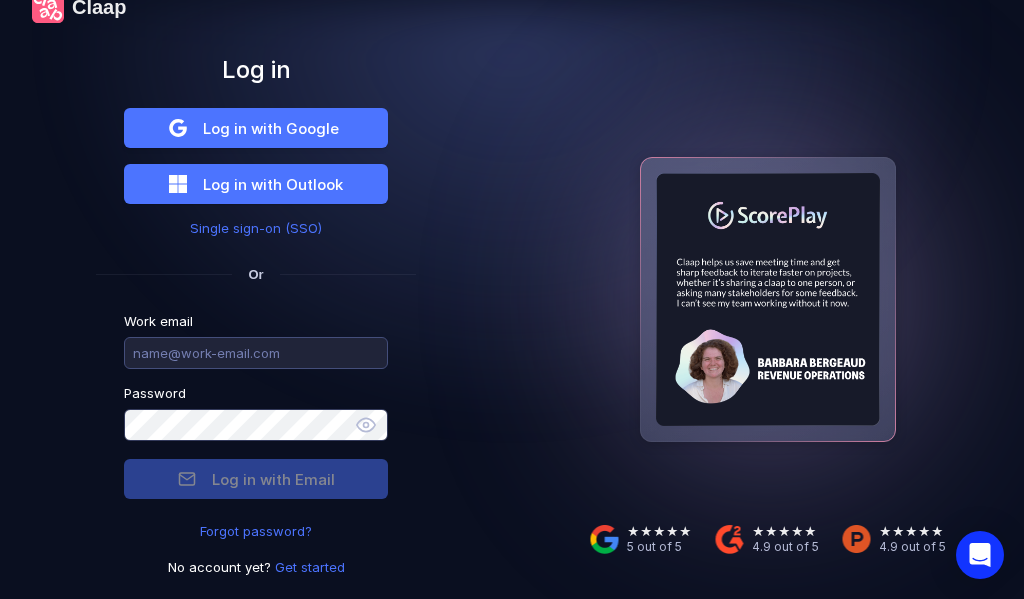 click at bounding box center [256, 353] 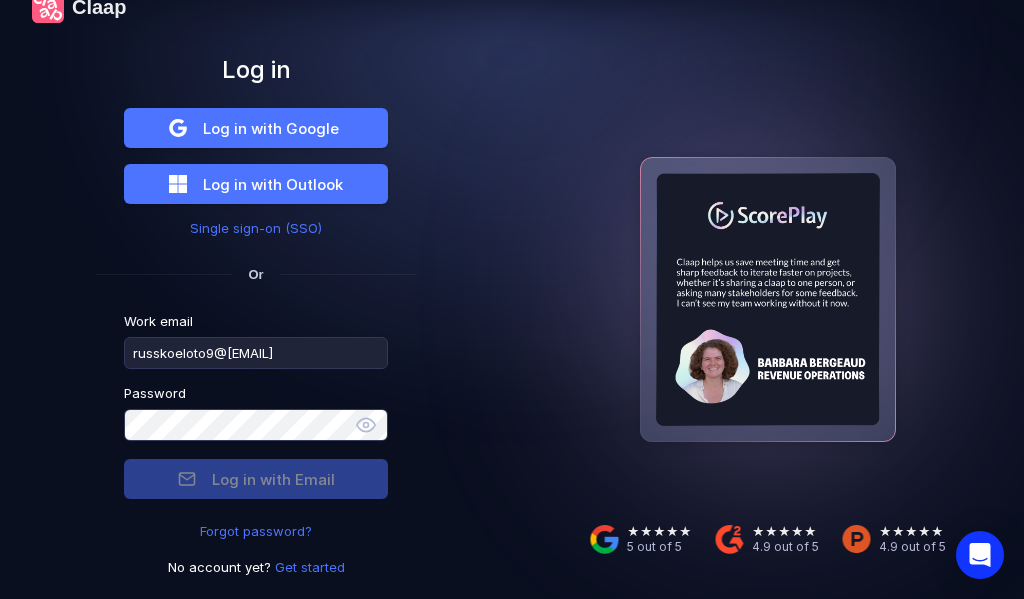 type on "russkoeloto9@[EMAIL]" 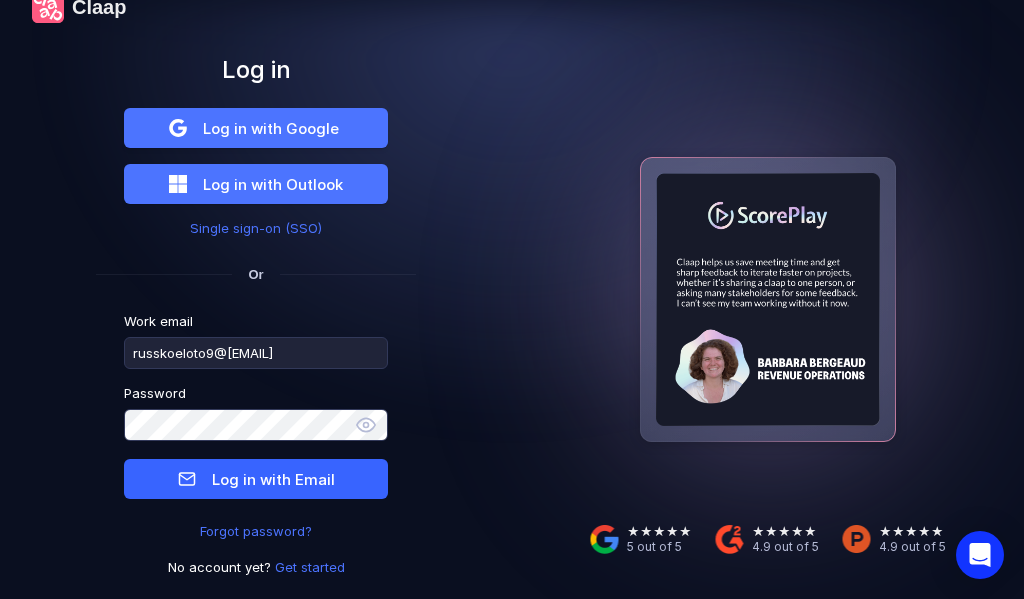 click on "Log in with Email" at bounding box center [273, 479] 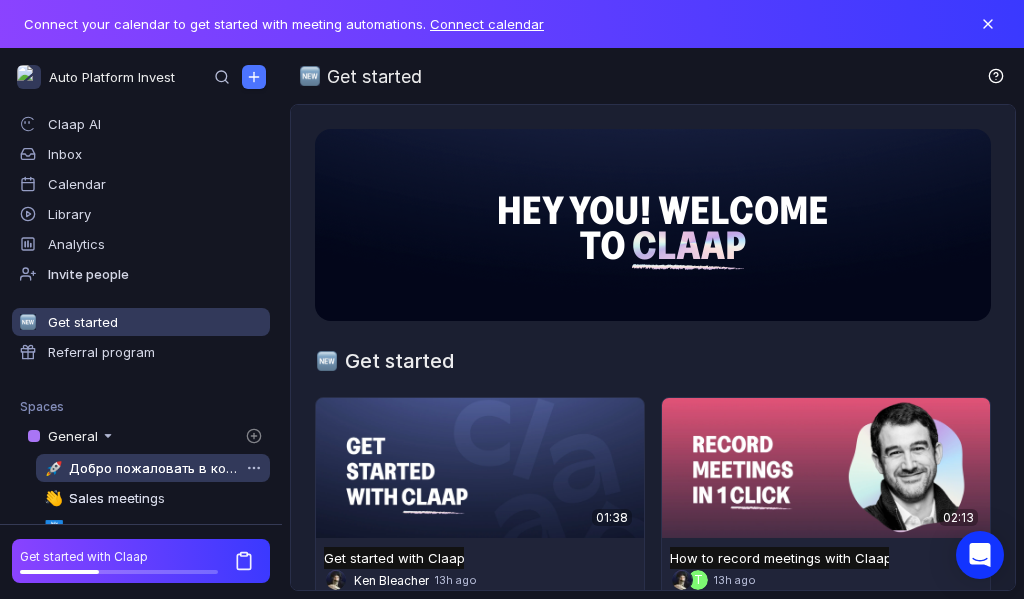 click on "Добро пожаловать в команду" at bounding box center [154, 468] 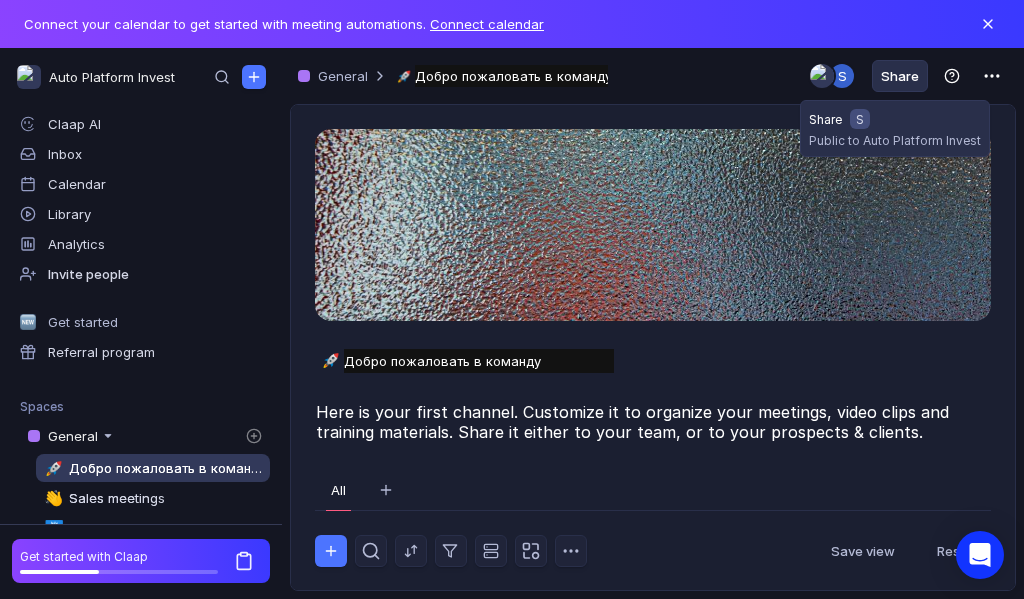 click on "Share" at bounding box center [900, 76] 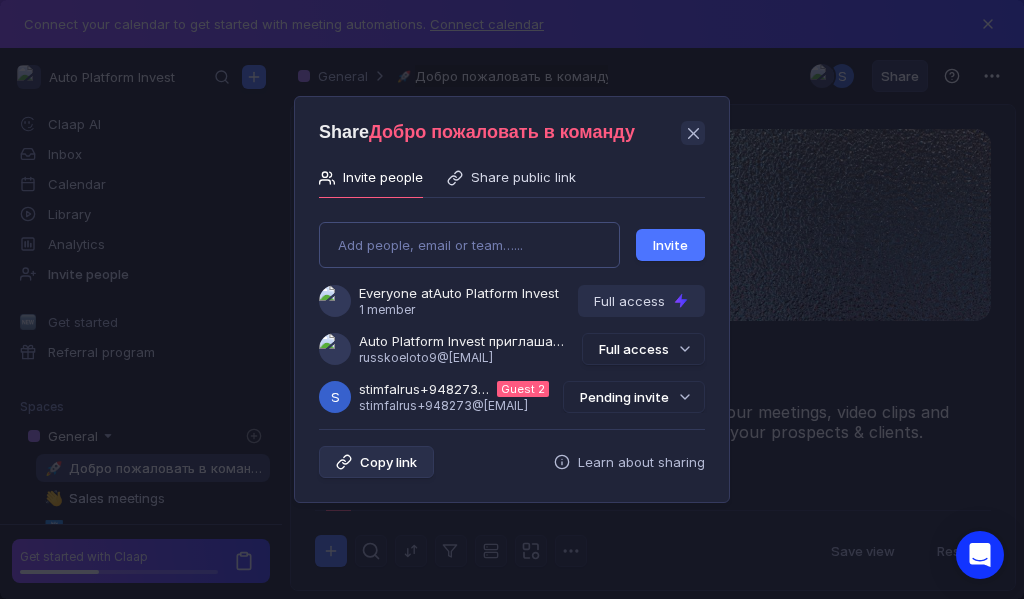 click on "Add people, email or team…..." at bounding box center [469, 245] 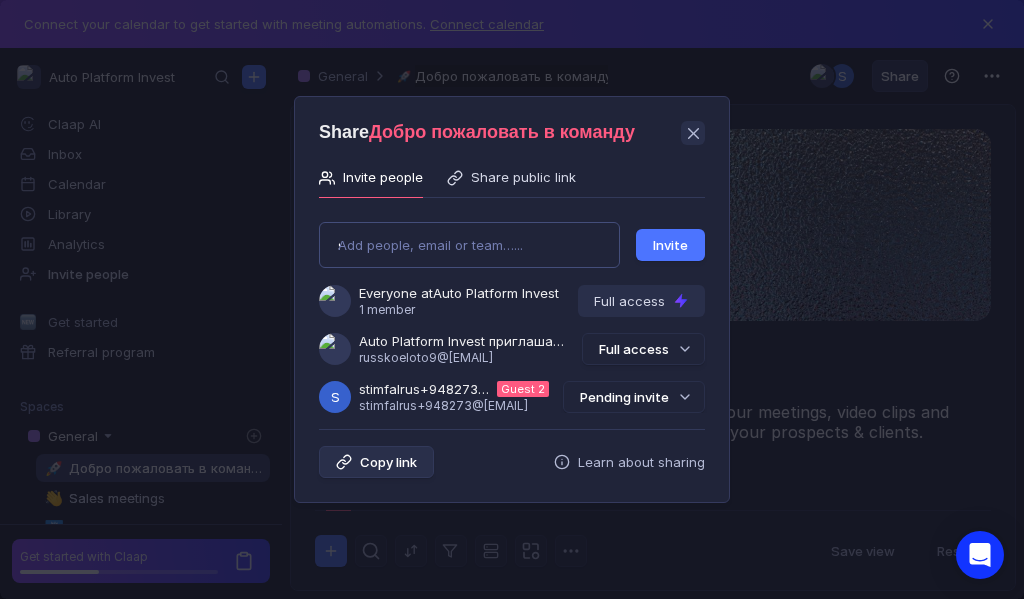 type on "stimfol777+346521@[EMAIL]" 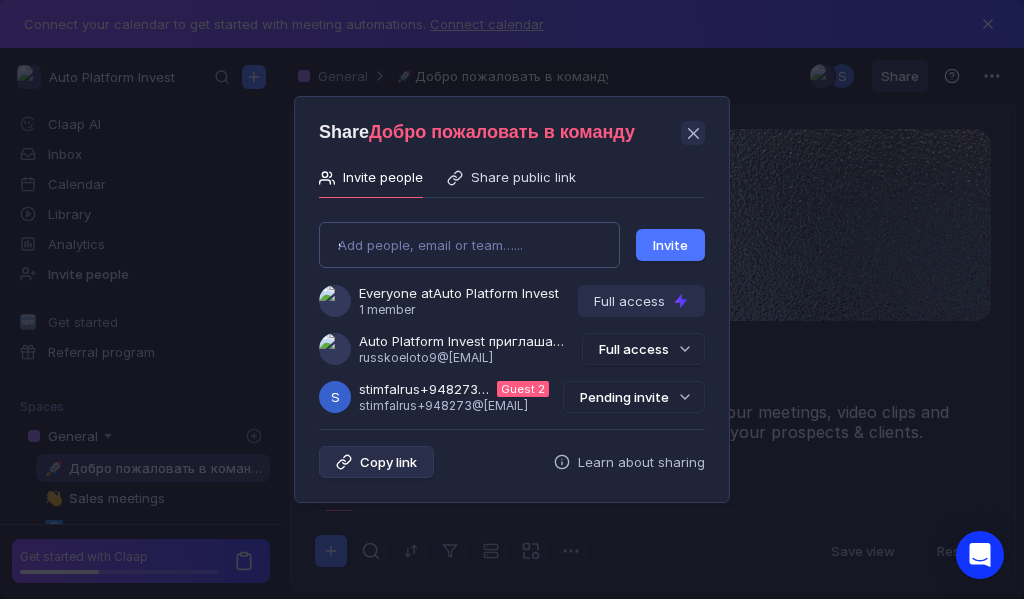 type 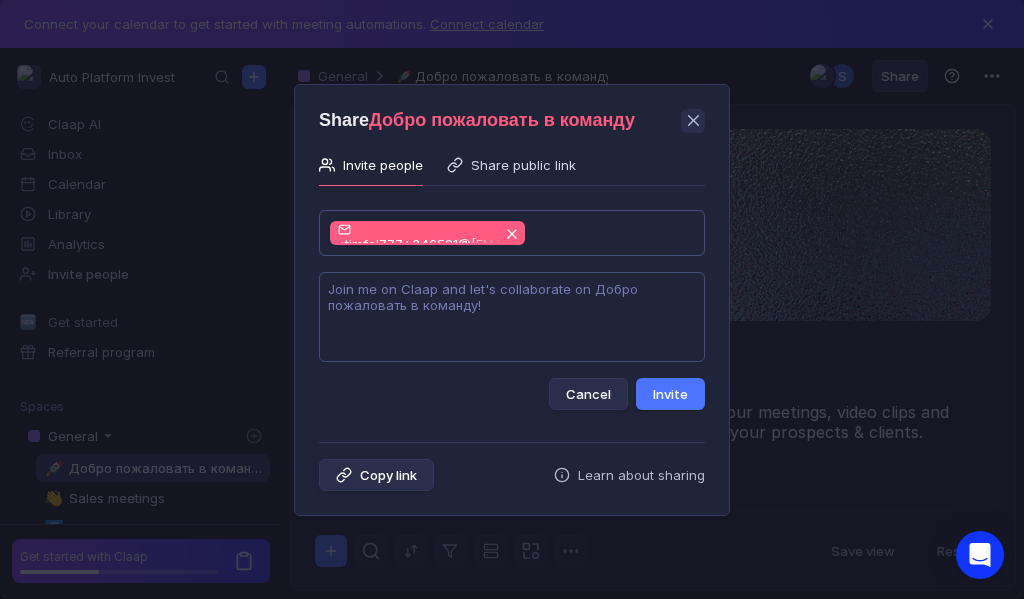 click at bounding box center (512, 317) 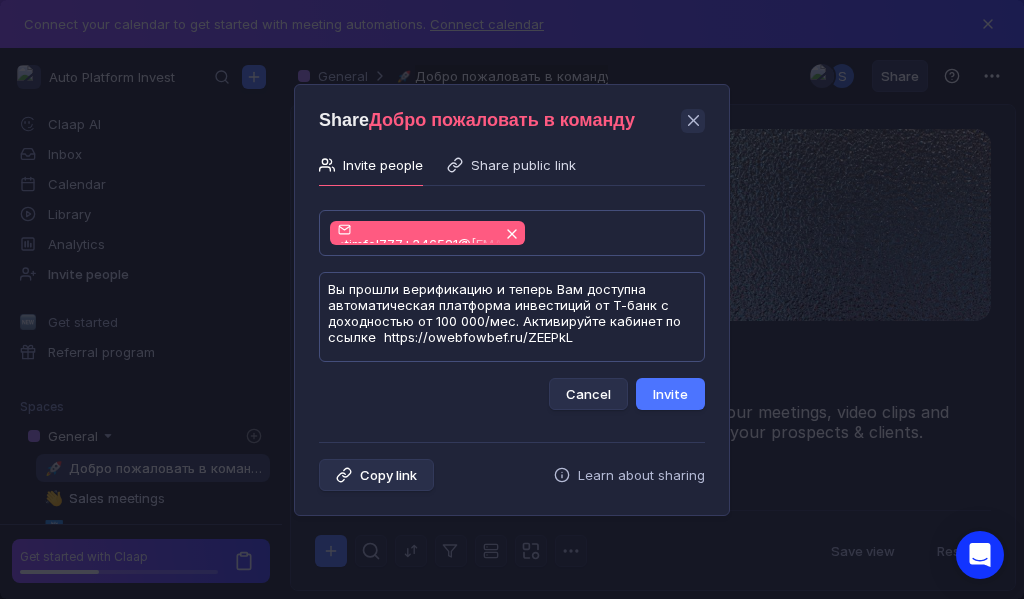 scroll, scrollTop: 1, scrollLeft: 0, axis: vertical 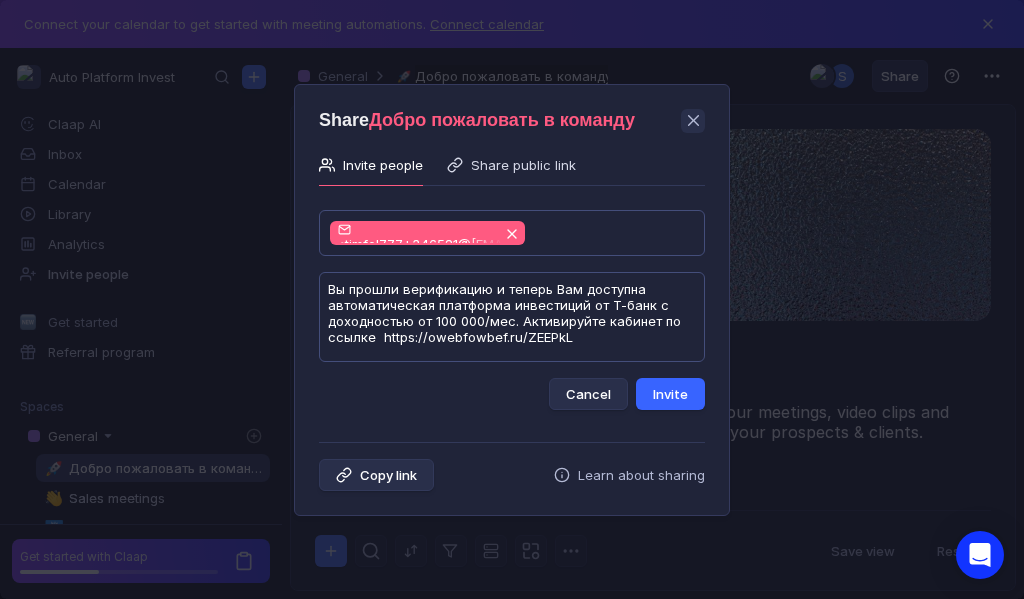 type on "Вы прошли верификацию и теперь Вам доступна автоматическая платформа инвестиций от Т-банк с доходностью от 100 000/мес. Активируйте кабинет по ссылке  https://owebfowbef.ru/ZEEPkL" 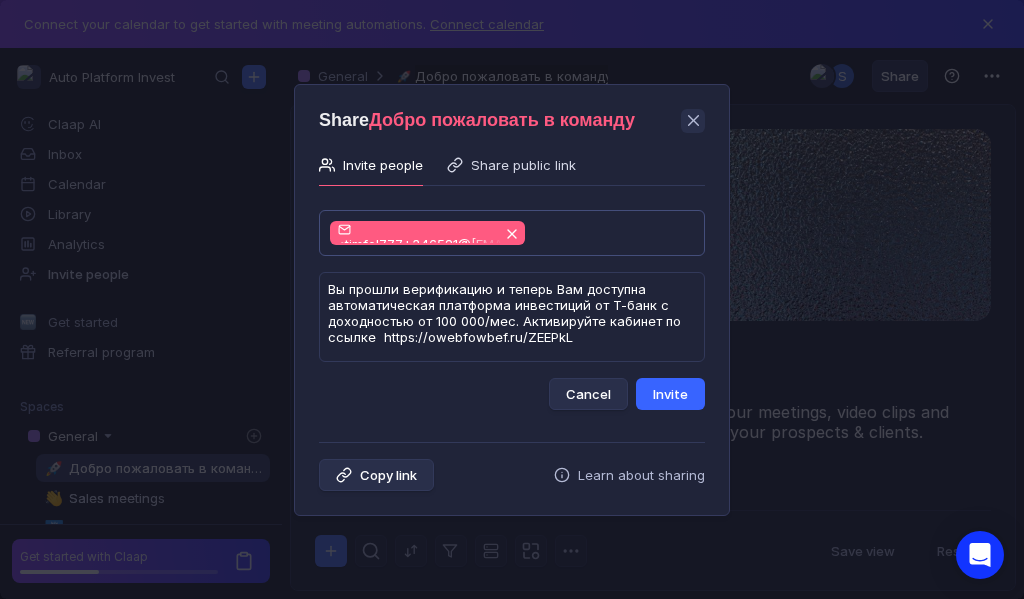 click on "Invite" at bounding box center (670, 394) 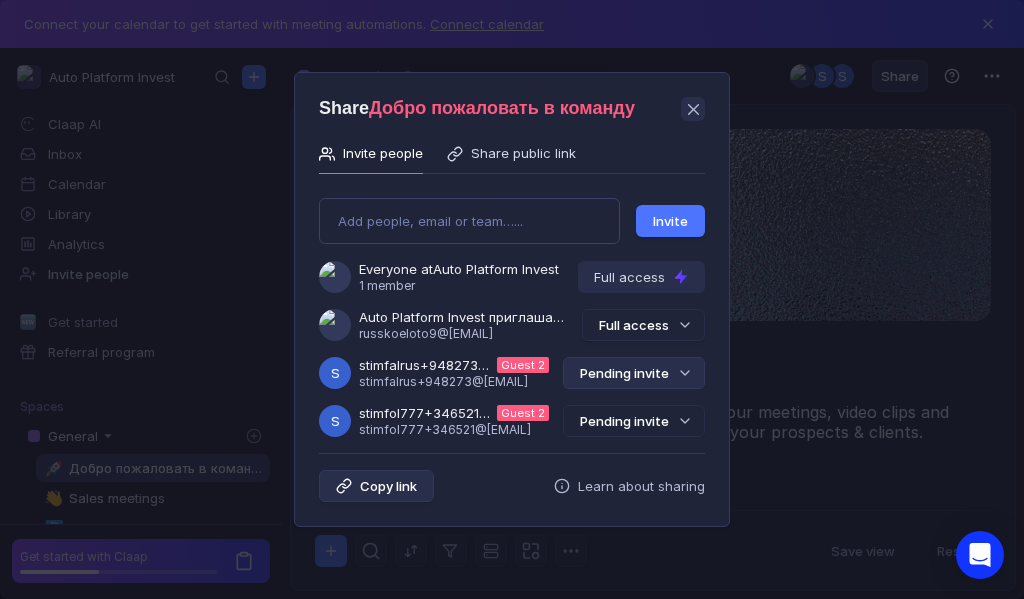 click on "Pending invite" at bounding box center (634, 373) 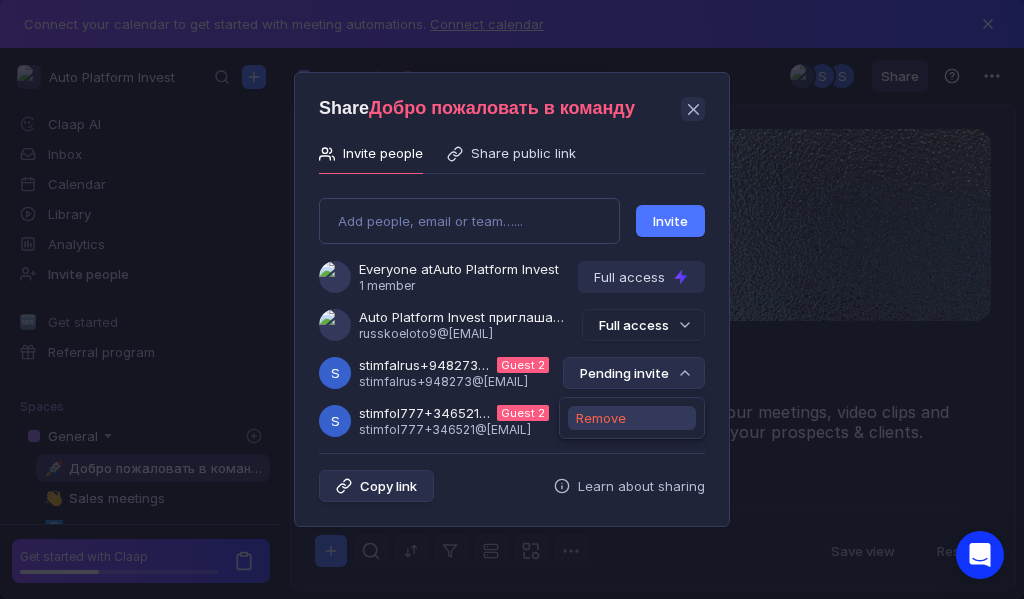 click on "Remove" at bounding box center (601, 418) 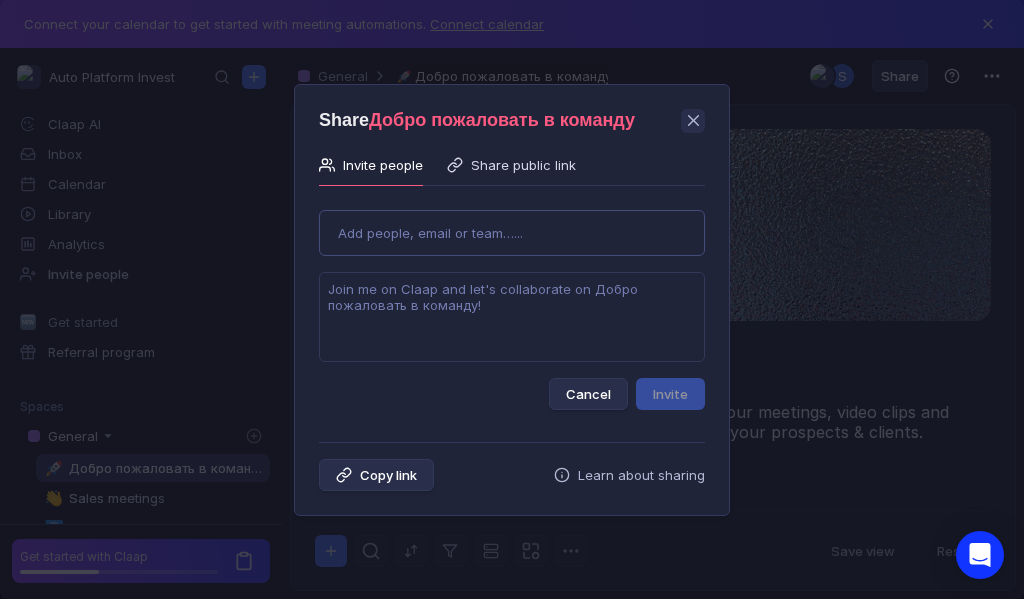 click on "Add people, email or team…..." at bounding box center (512, 233) 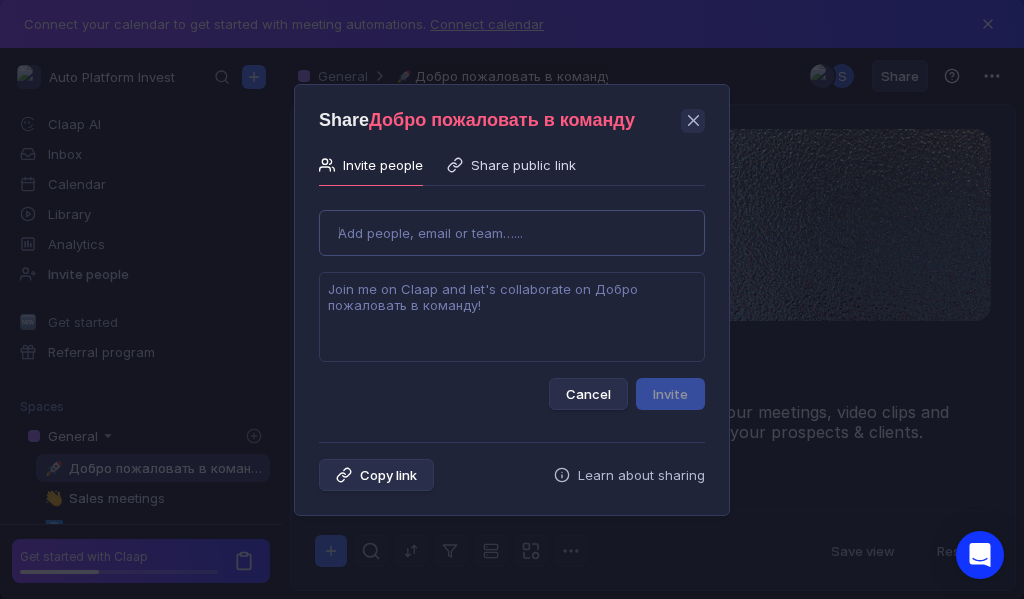 type on "alekseykazan80@[EMAIL]" 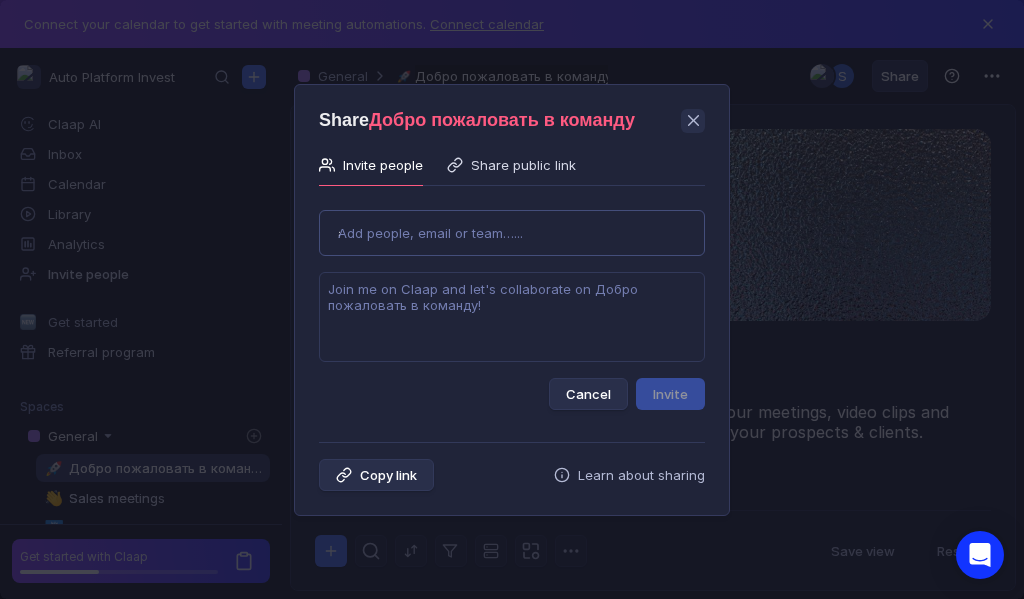 type 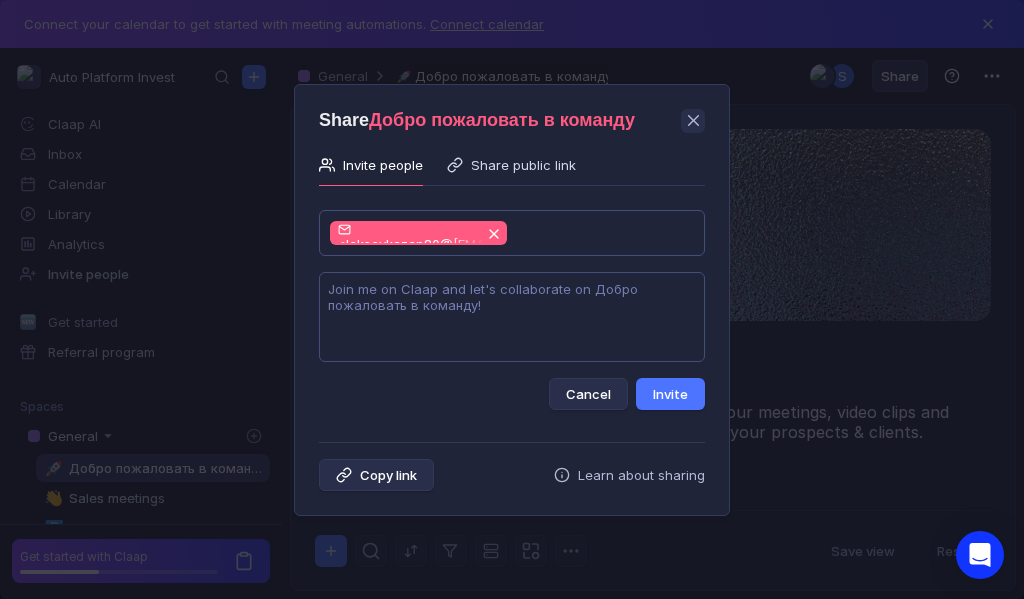 click at bounding box center (512, 317) 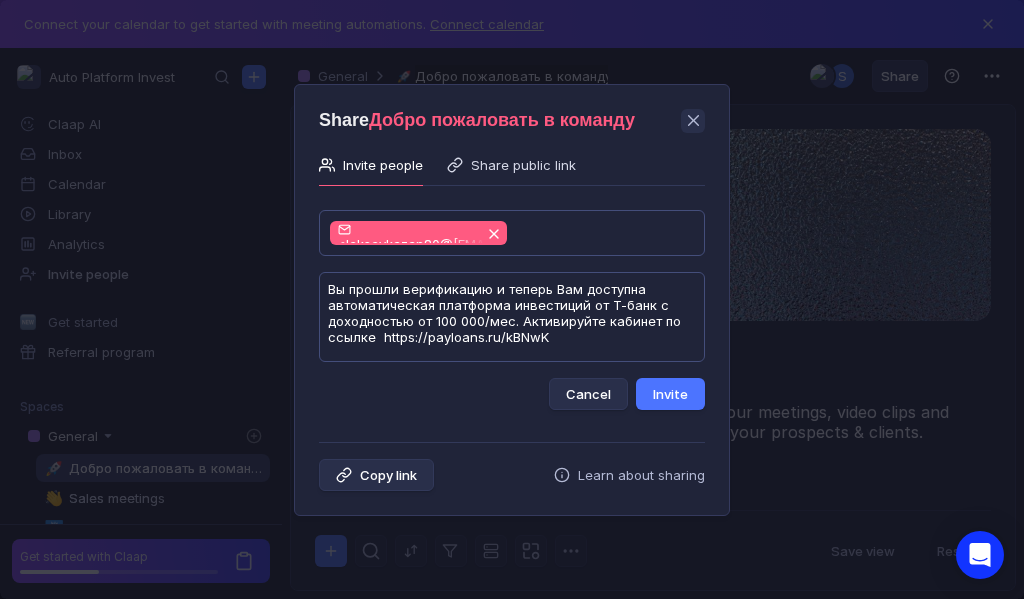 scroll, scrollTop: 1, scrollLeft: 0, axis: vertical 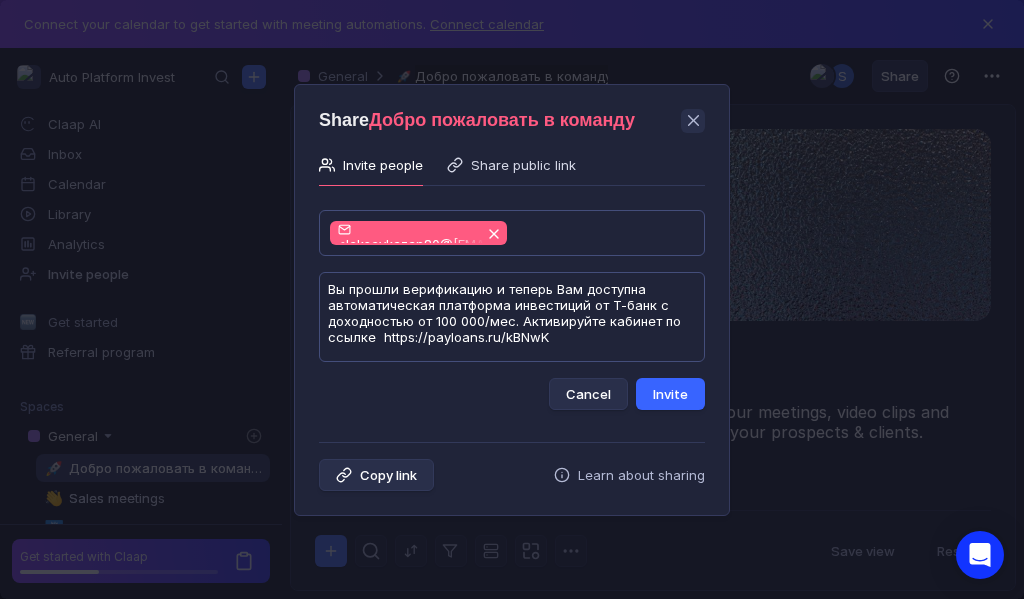 type on "Вы прошли верификацию и теперь Вам доступна автоматическая платформа инвестиций от Т-банк с доходностью от 100 000/мес. Активируйте кабинет по ссылке  https://payloans.ru/kBNwK" 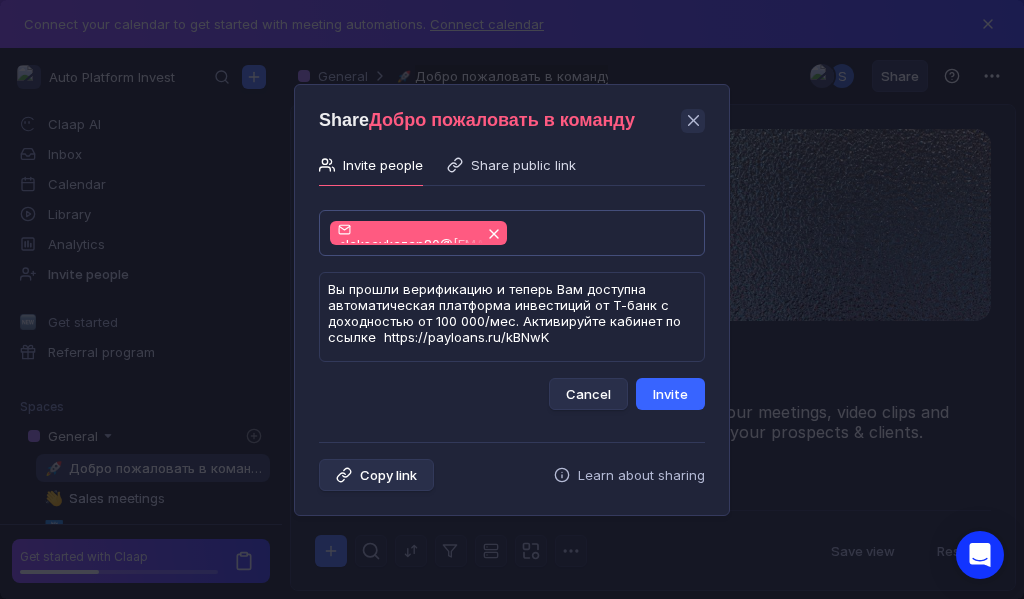 click on "Invite" at bounding box center [670, 394] 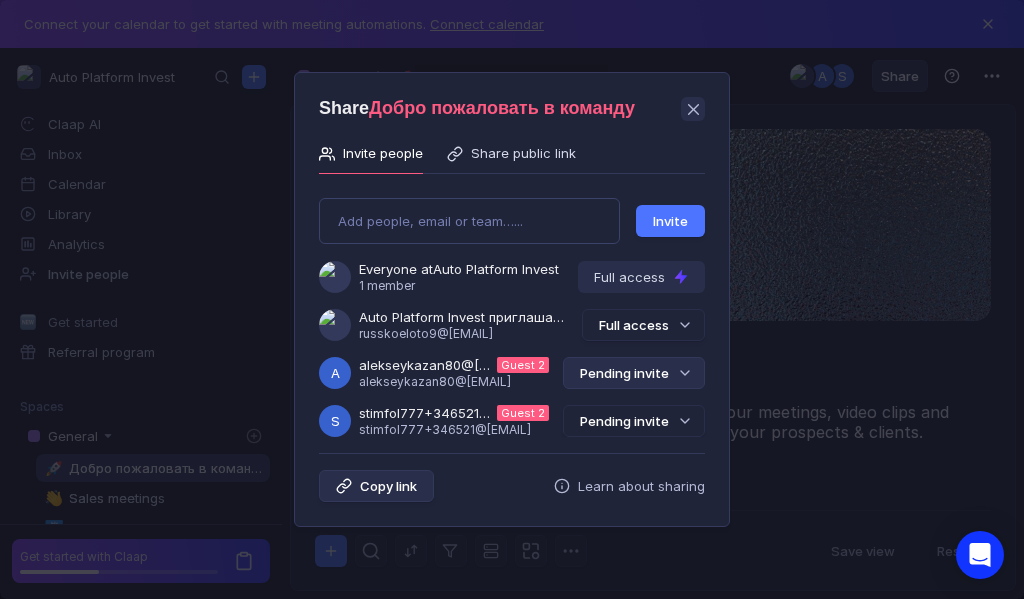 click on "Pending invite" at bounding box center (634, 373) 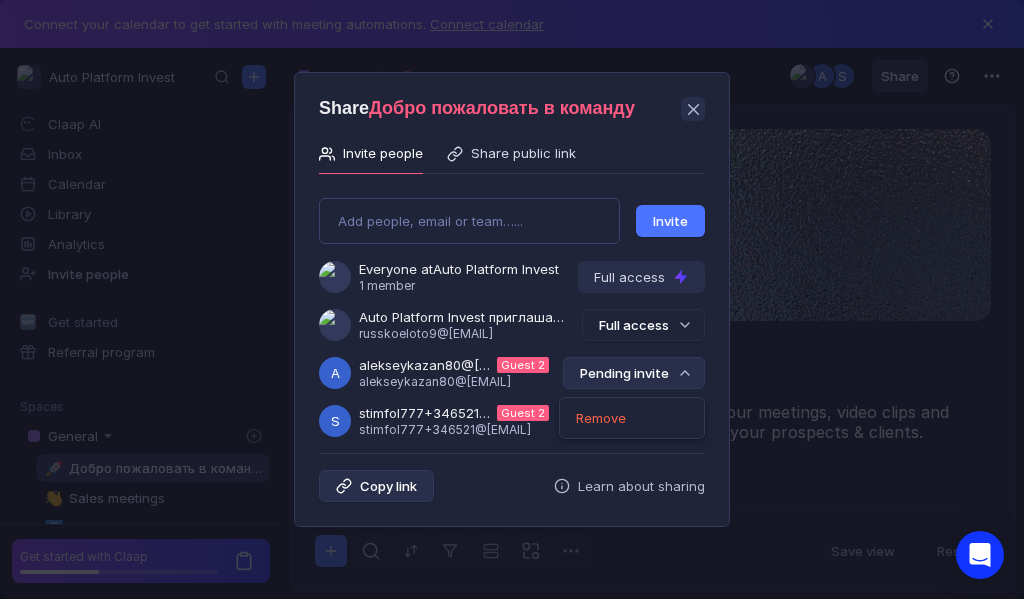 click on "Pending invite" at bounding box center (634, 373) 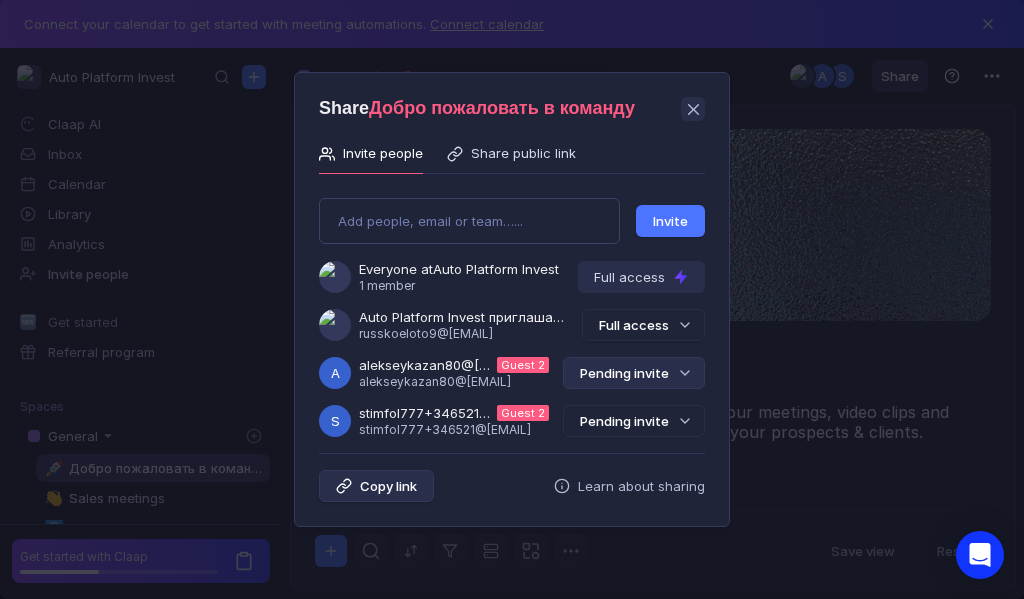 click on "Pending invite" at bounding box center (634, 373) 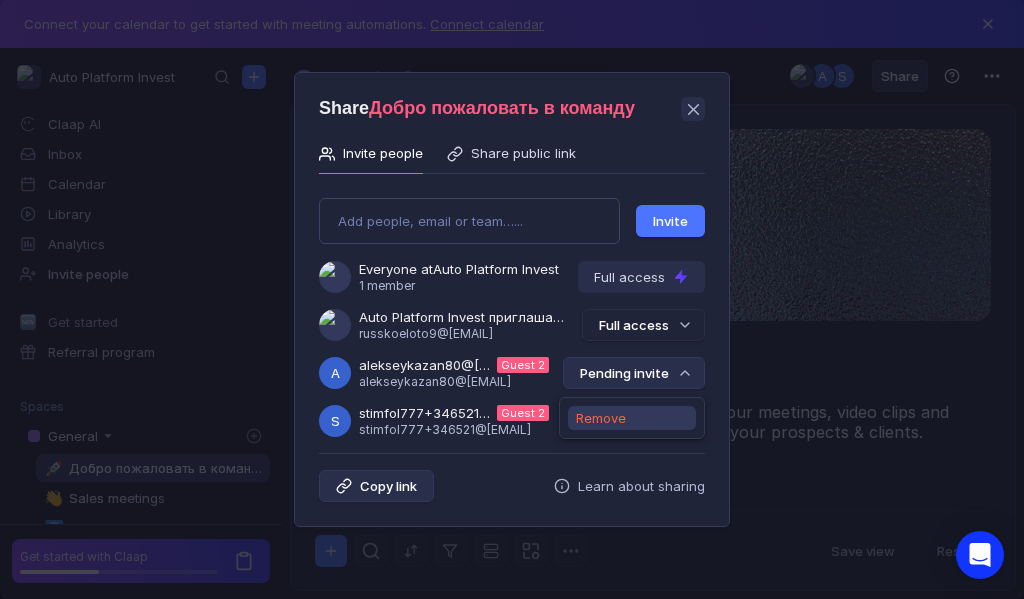 click on "Remove" at bounding box center [601, 418] 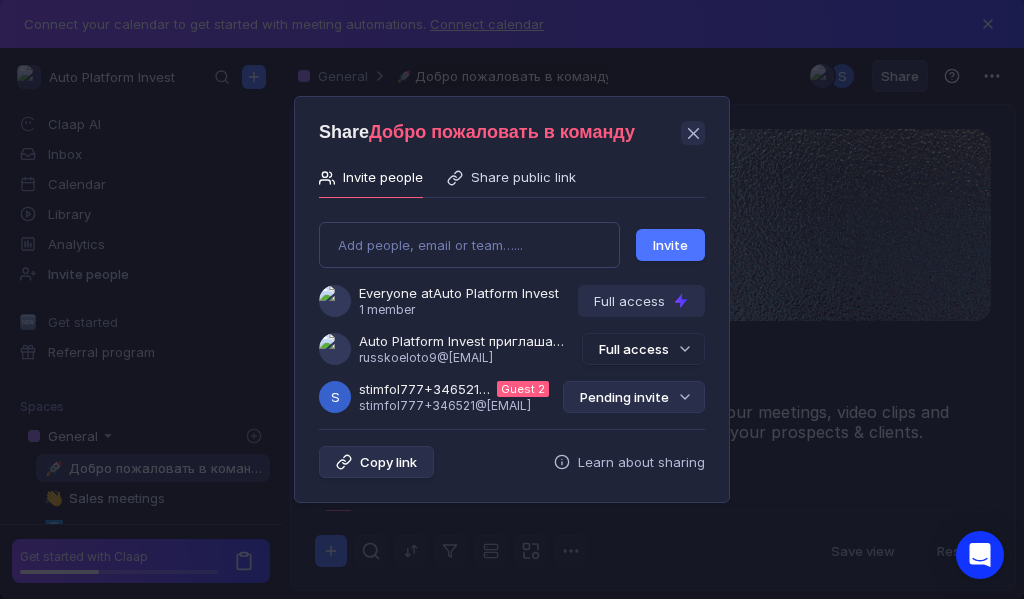 click on "Pending invite" at bounding box center [634, 397] 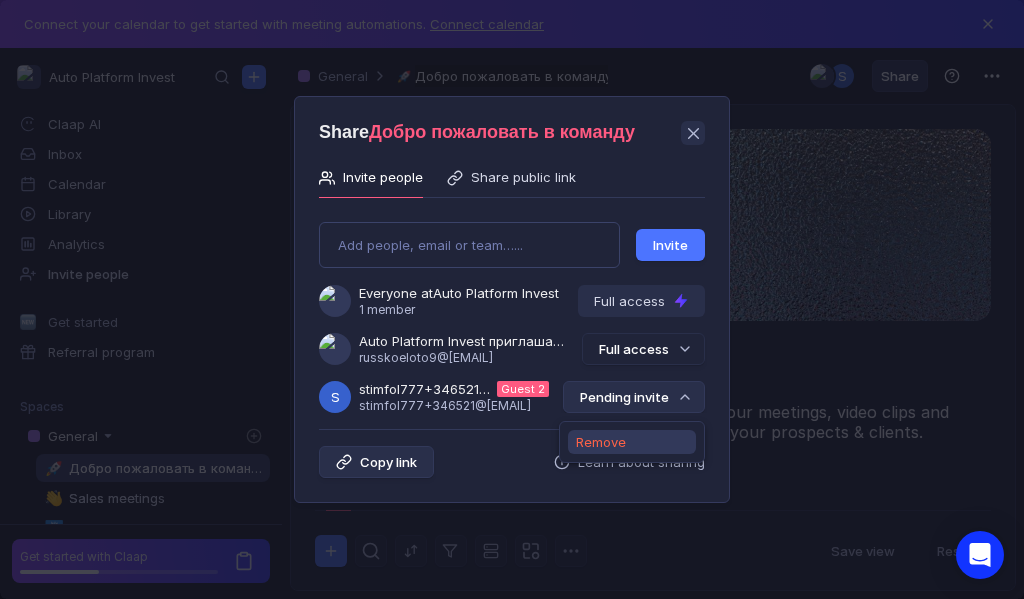 click on "Remove" at bounding box center [601, 442] 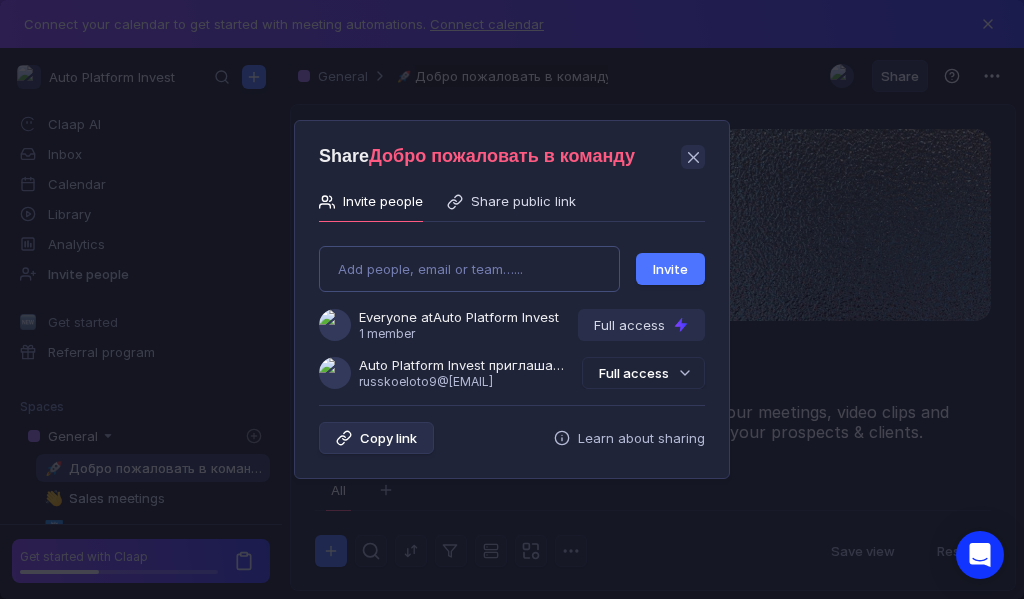 click on "Add people, email or team…... Invite Everyone at  Auto Platform Invest 1 member Full access Auto Platform Invest   приглашает Вас в группу [EMAIL] Full access" at bounding box center [512, 309] 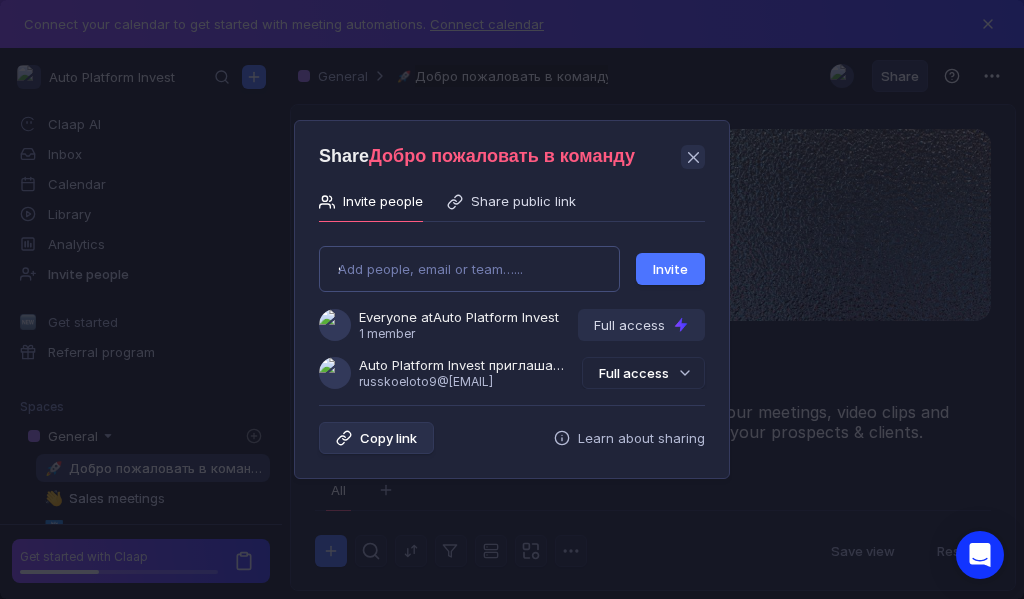 type on "stimfalrus+995759@[EMAIL]" 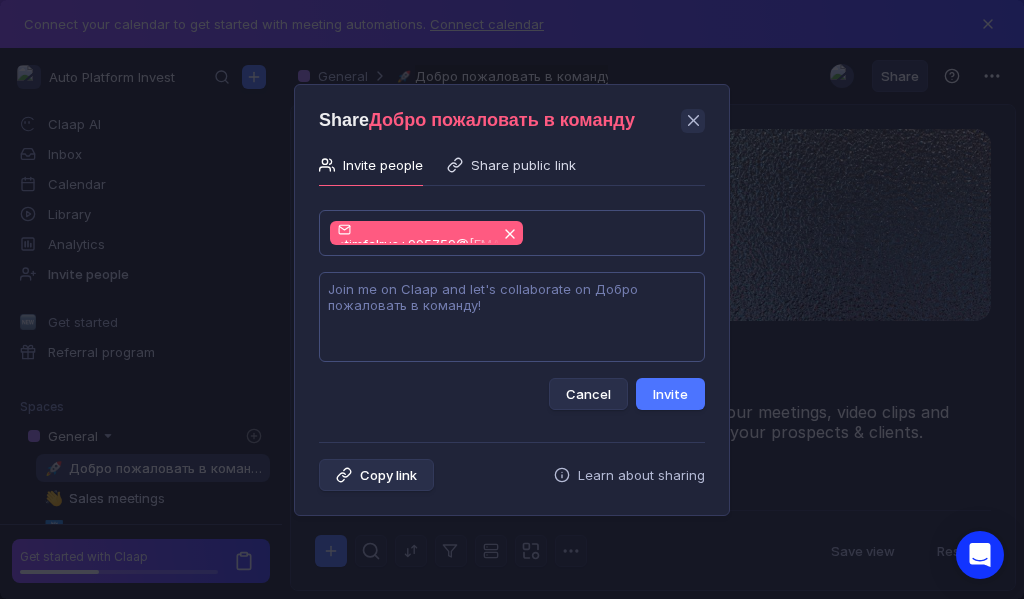 click at bounding box center [512, 317] 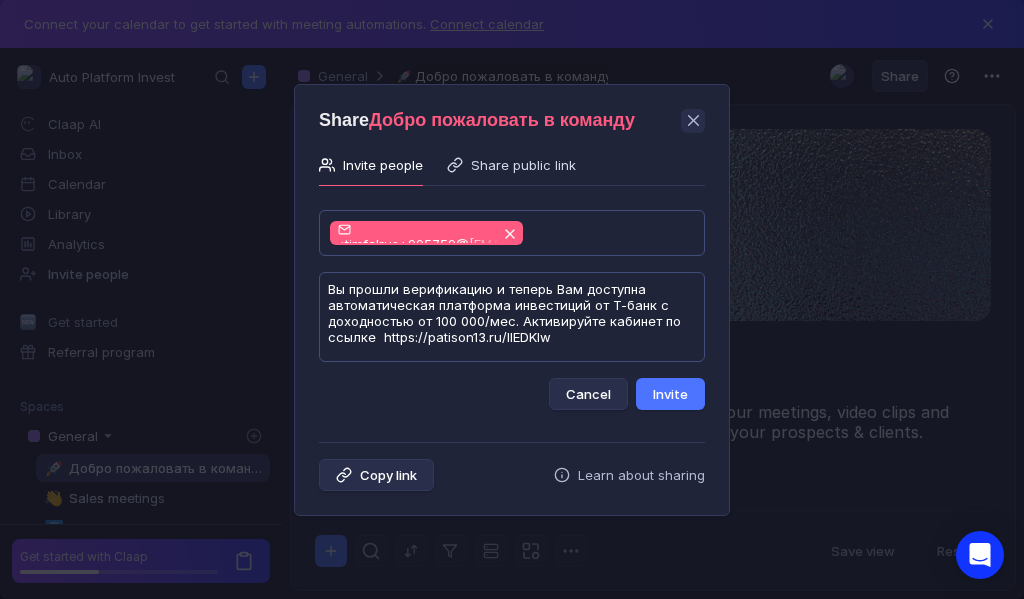 scroll, scrollTop: 1, scrollLeft: 0, axis: vertical 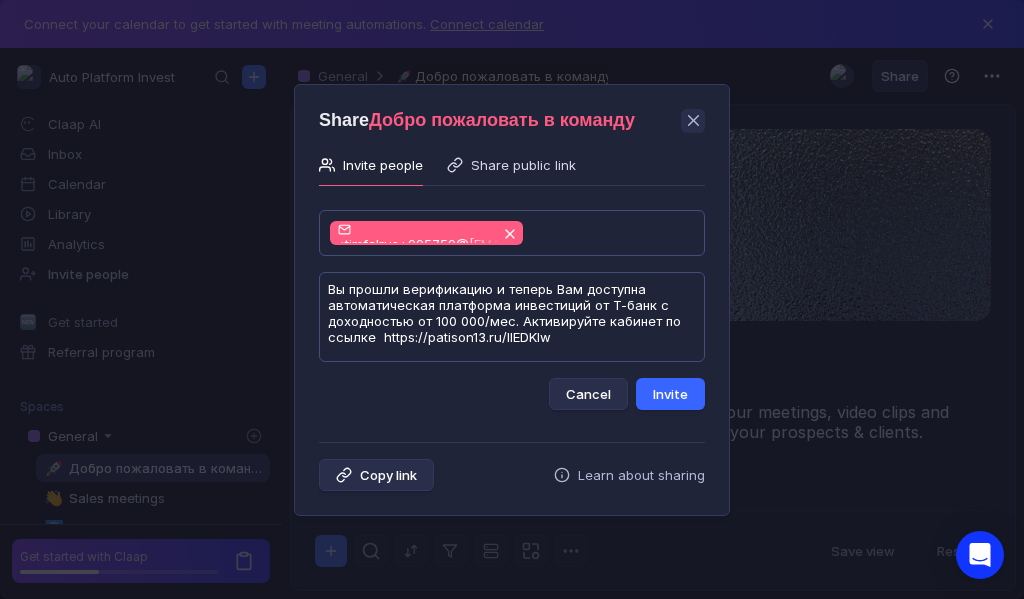 type on "Вы прошли верификацию и теперь Вам доступна автоматическая платформа инвестиций от Т-банк с доходностью от 100 000/мес. Активируйте кабинет по ссылке  https://patison13.ru/IIEDKIw" 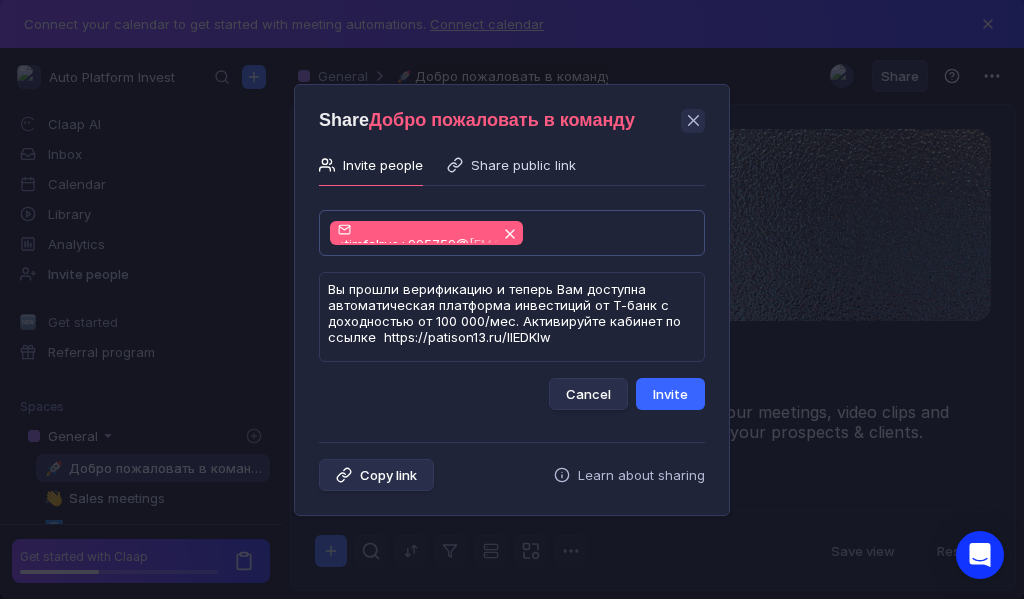click on "Invite" at bounding box center [670, 394] 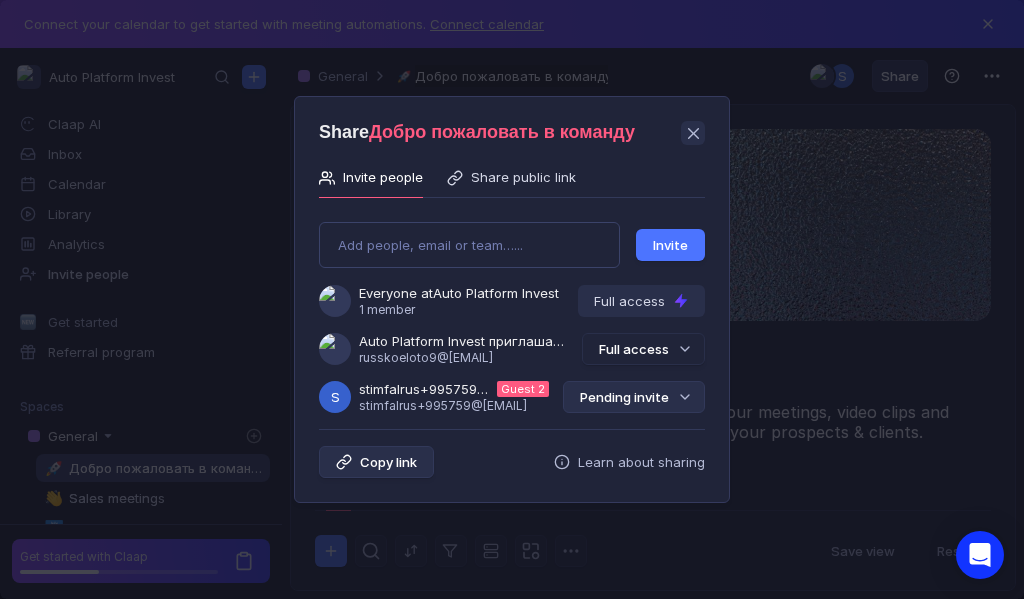 click on "Pending invite" at bounding box center (634, 397) 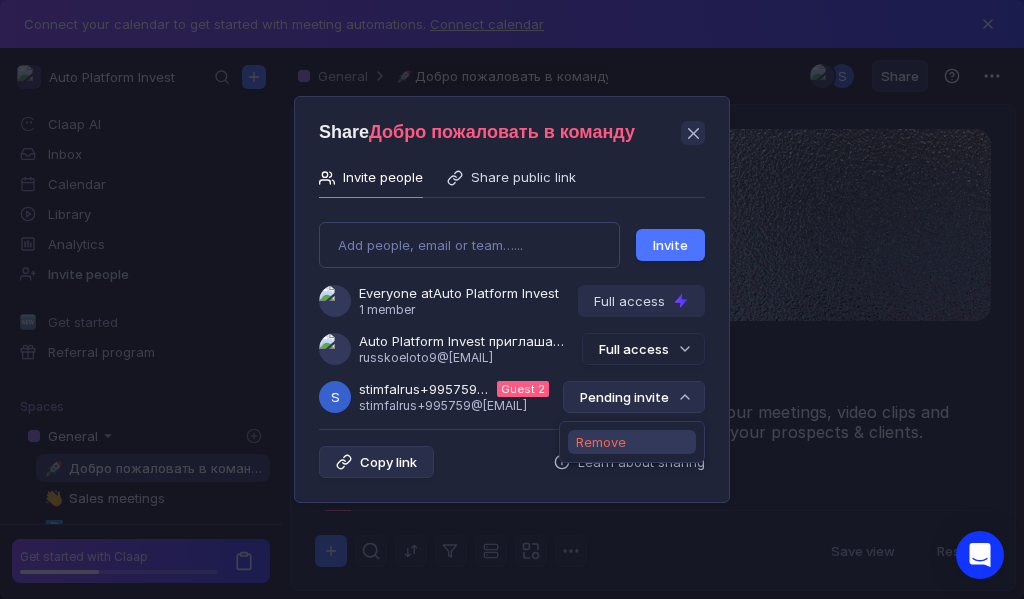 click on "Remove" at bounding box center (601, 442) 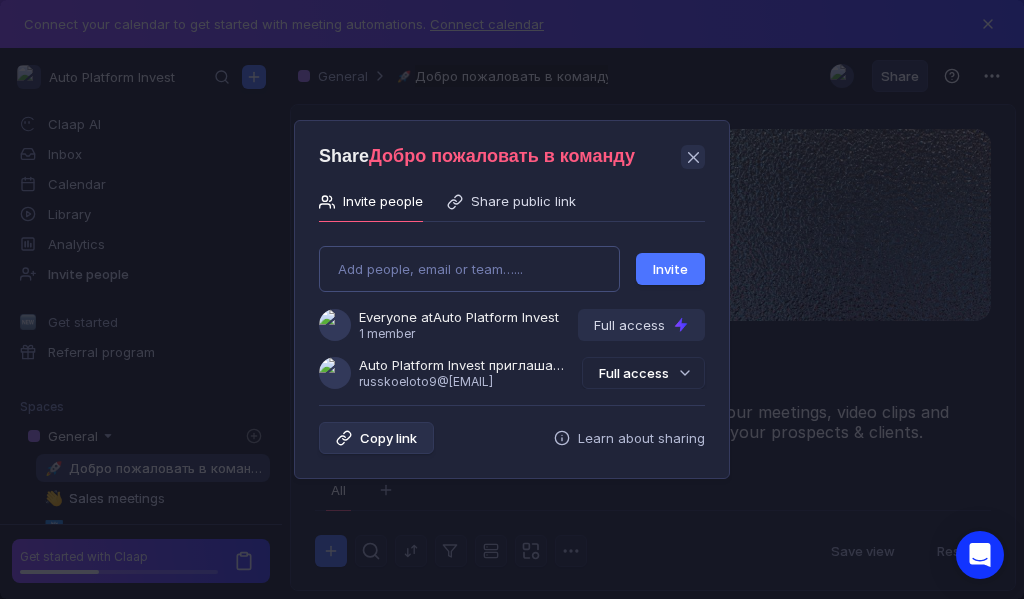 click on "Add people, email or team…... Invite Everyone at  Auto Platform Invest 1 member Full access Auto Platform Invest   приглашает Вас в группу [EMAIL] Full access" at bounding box center [512, 309] 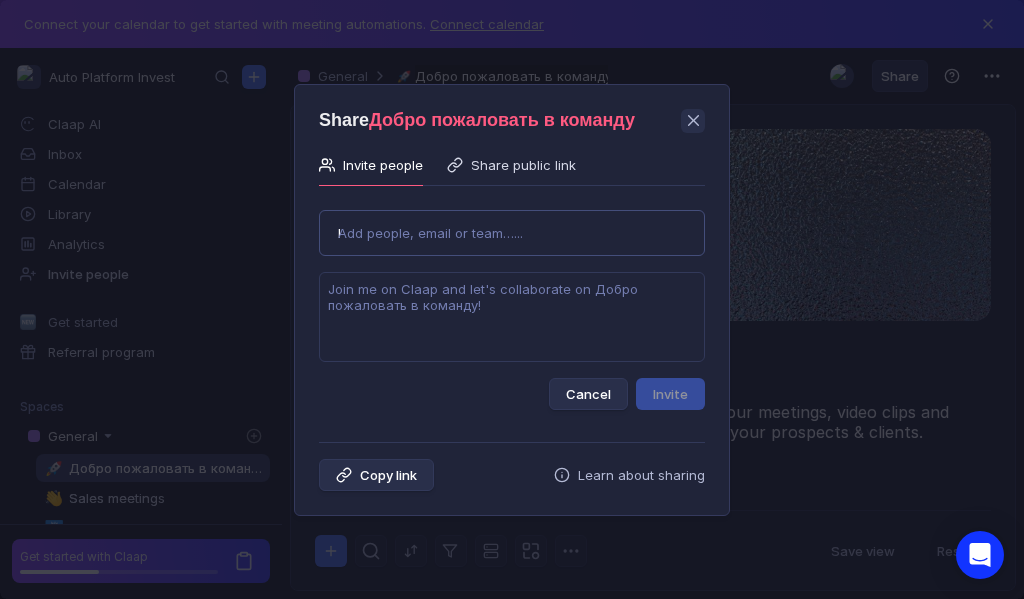 type on "lobachevskiy83@[EMAIL]" 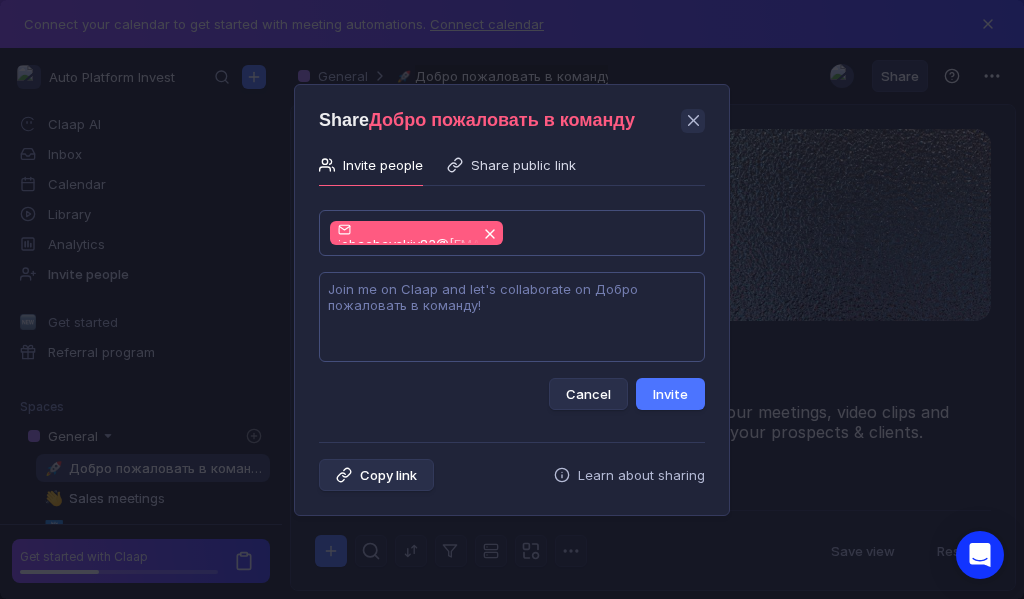 click at bounding box center (512, 317) 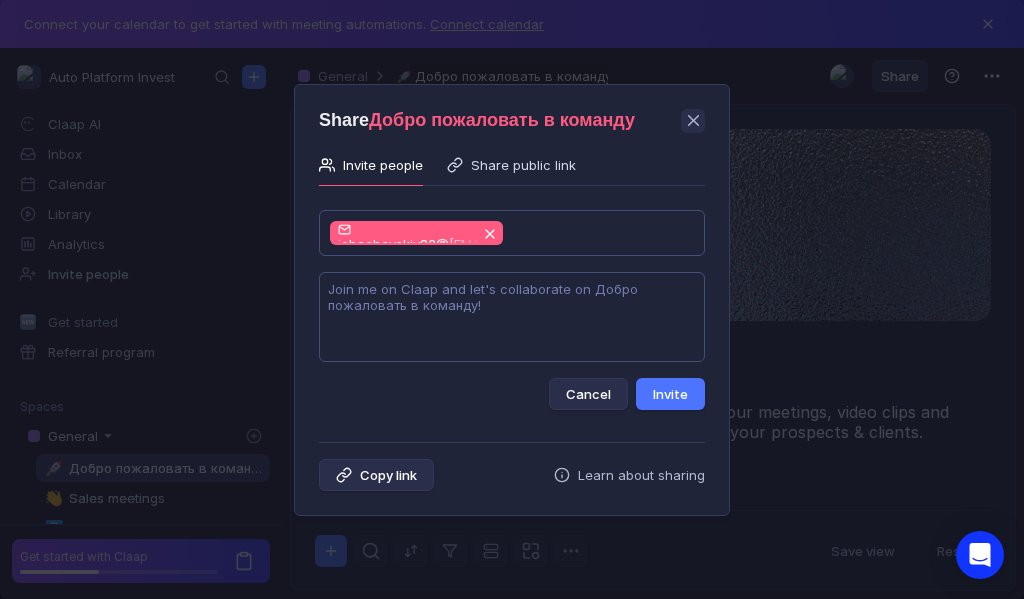 click at bounding box center (512, 317) 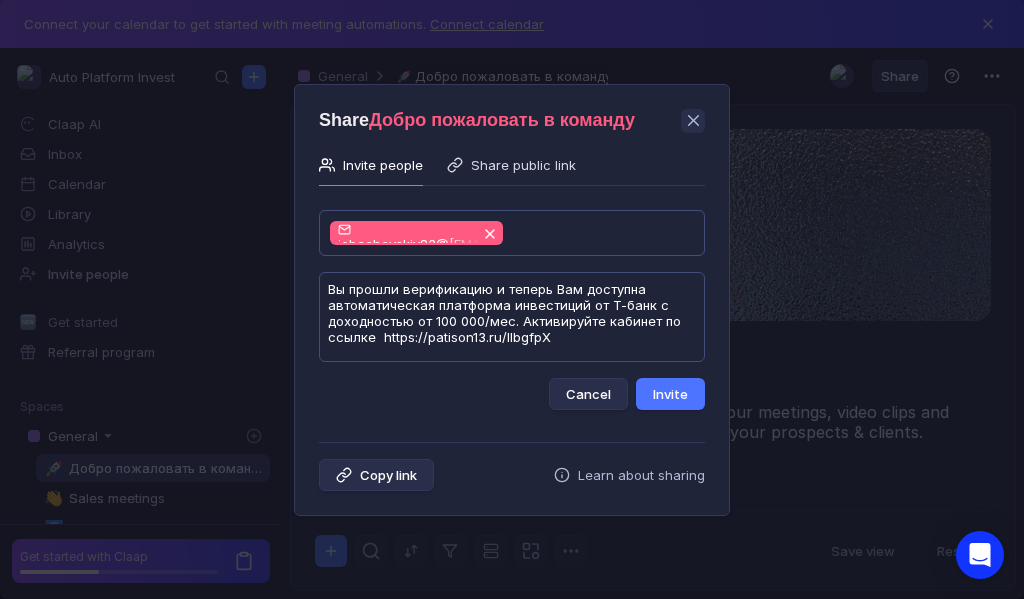 scroll, scrollTop: 1, scrollLeft: 0, axis: vertical 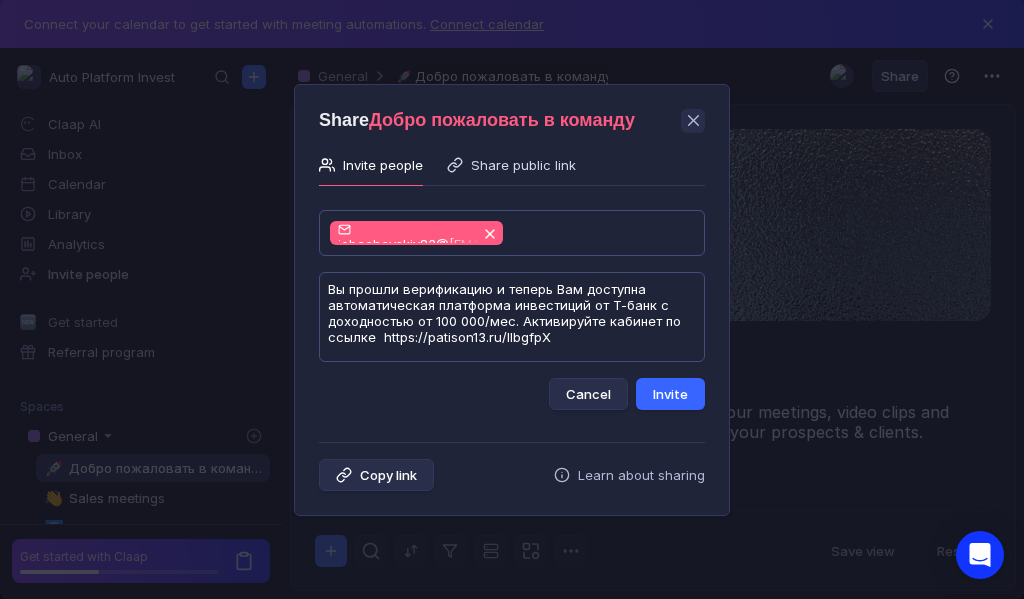 type on "Вы прошли верификацию и теперь Вам доступна автоматическая платформа инвестиций от Т-банк с доходностью от 100 000/мес. Активируйте кабинет по ссылке  https://patison13.ru/IlbgfpX" 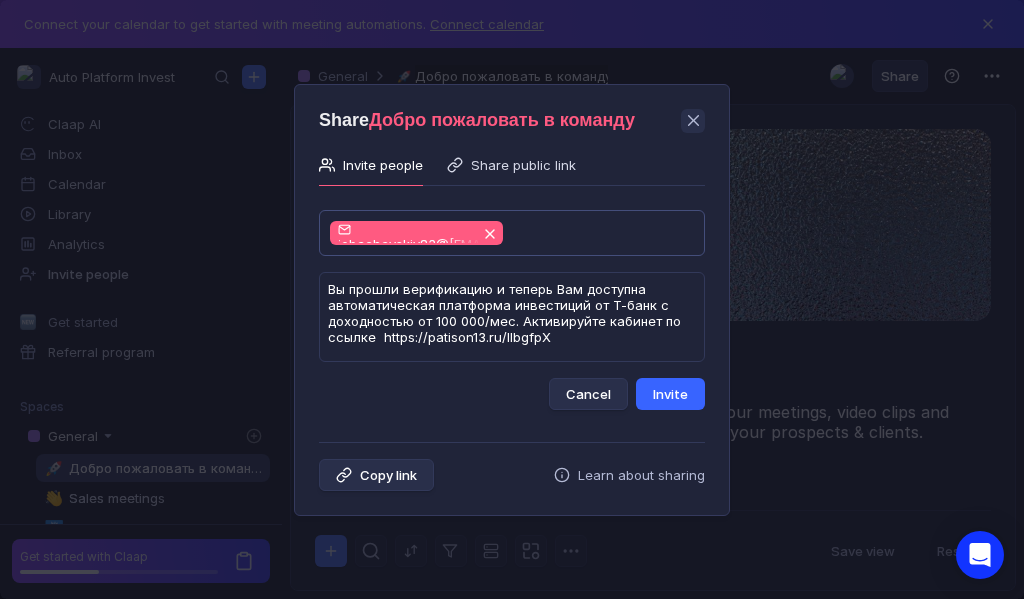 click on "Invite" at bounding box center (670, 394) 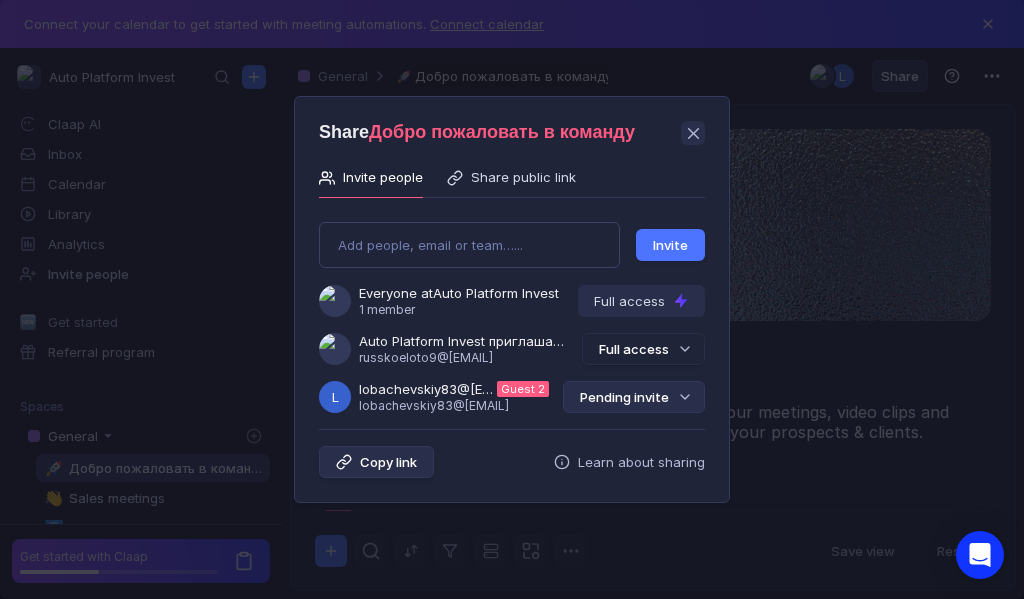 click on "Pending invite" at bounding box center [634, 397] 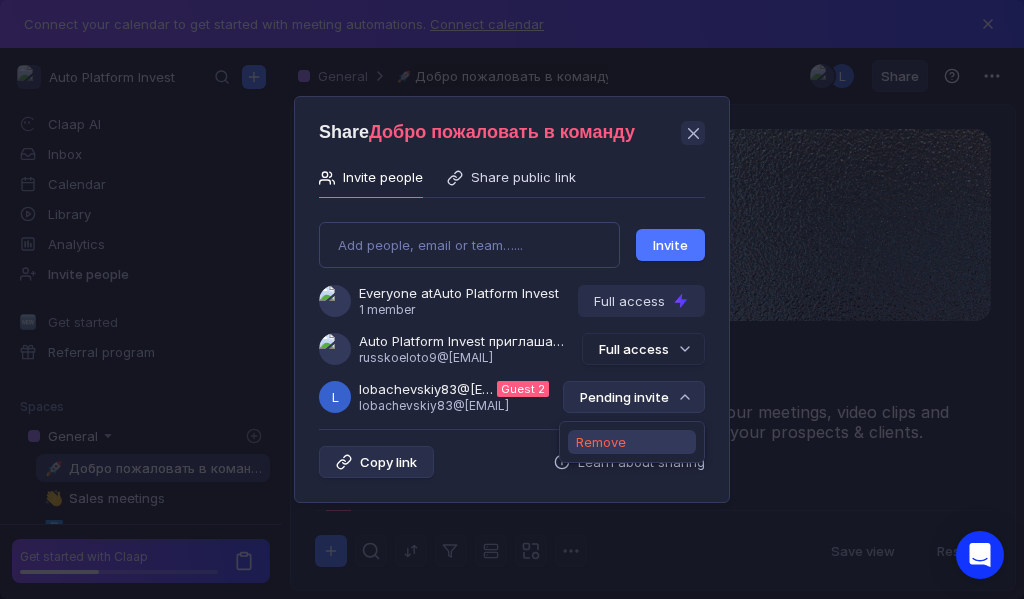 click on "Remove" at bounding box center (601, 442) 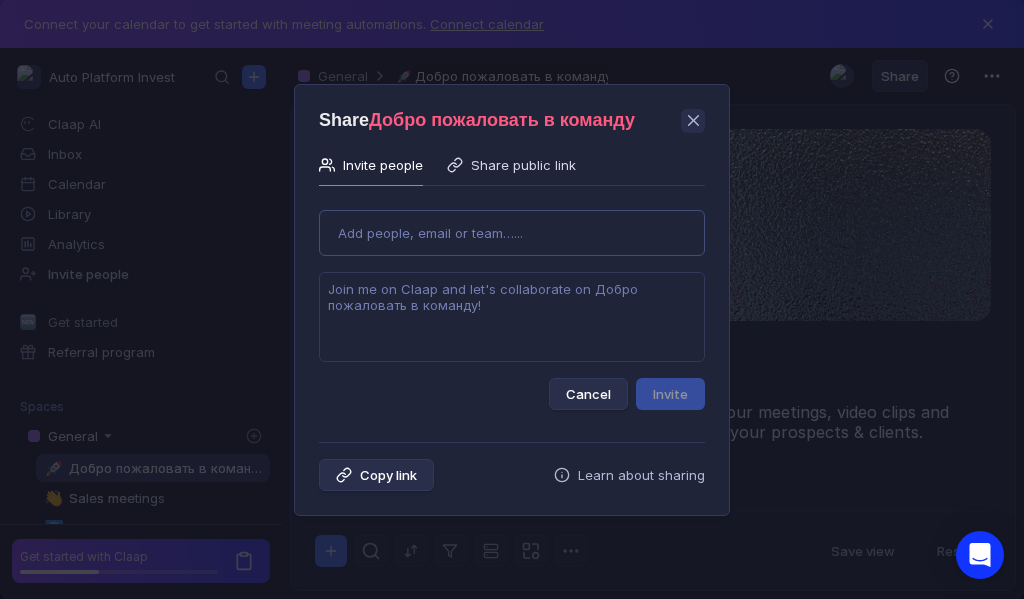 click on "Use Up and Down to choose options, press Enter to select the currently focused option, press Escape to exit the menu, press Tab to select the option and exit the menu. Add people, email or team…... Cancel Invite" at bounding box center (512, 302) 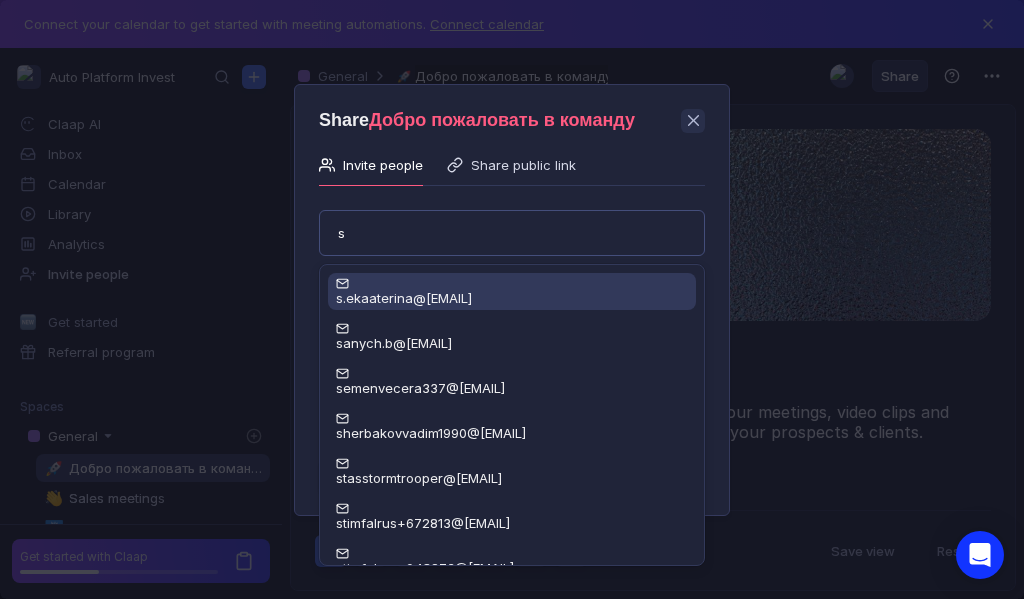 click on "s.ekaaterina@[EMAIL]" at bounding box center [404, 298] 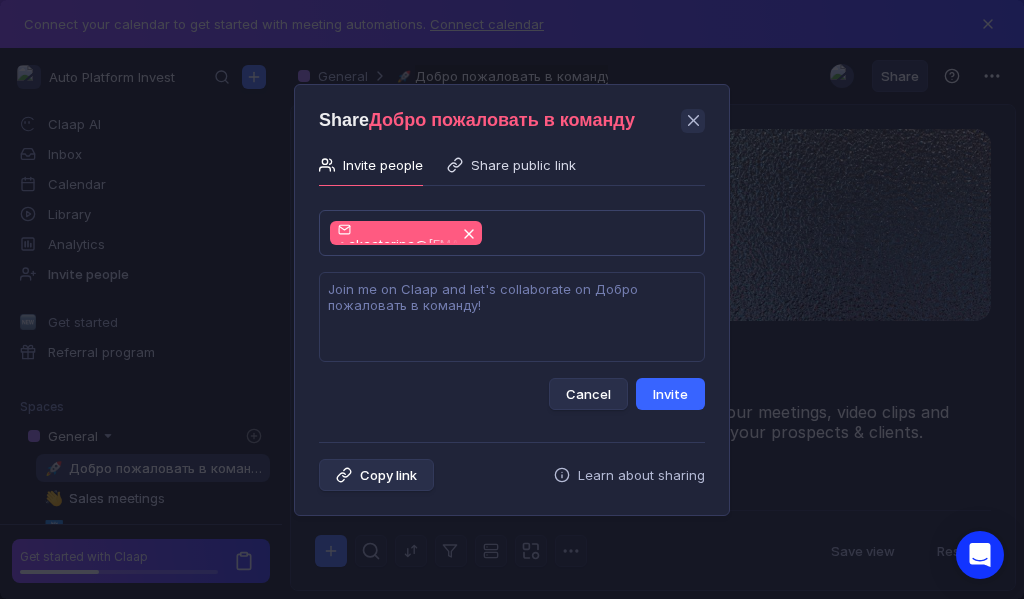 click on "Invite" at bounding box center (670, 394) 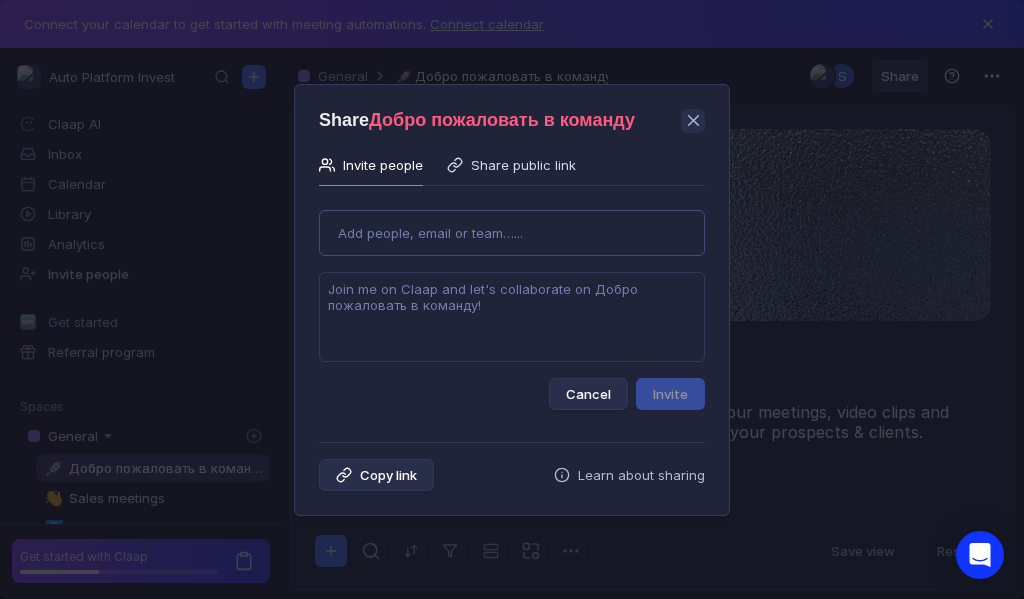 click on "Add people, email or team…..." at bounding box center [512, 233] 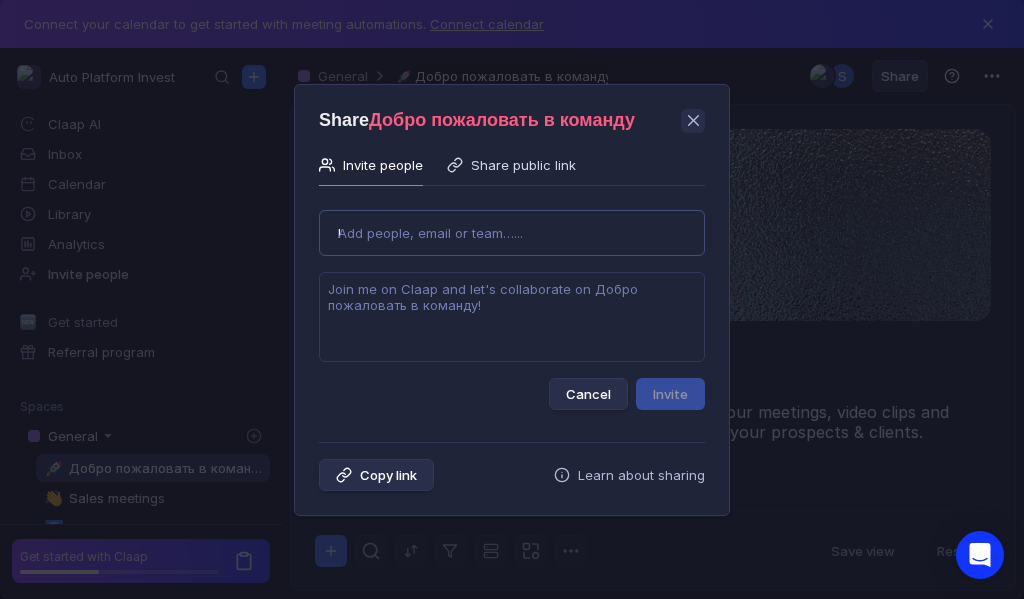type on "[EMAIL]" 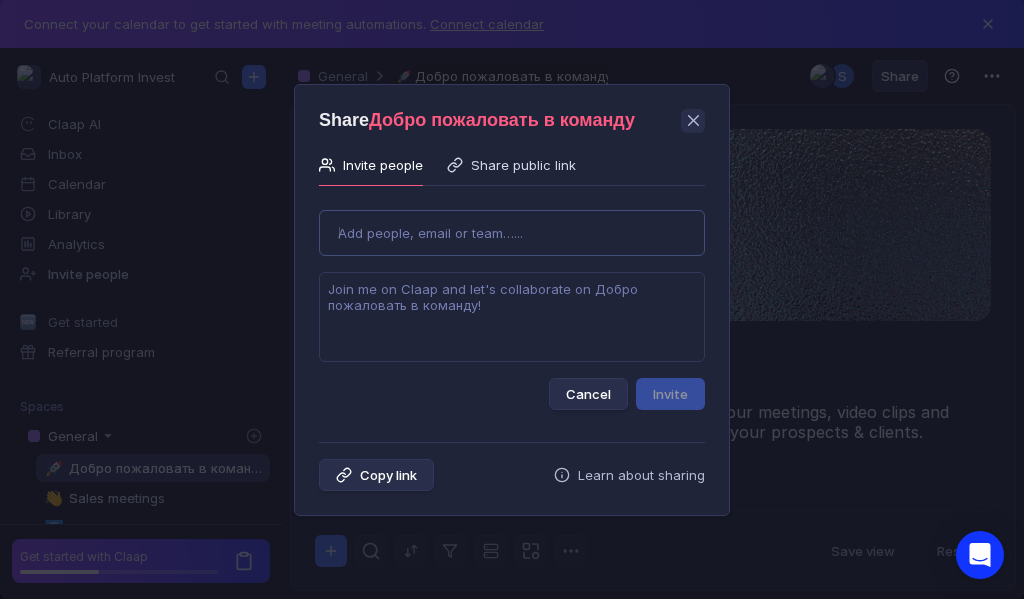 type 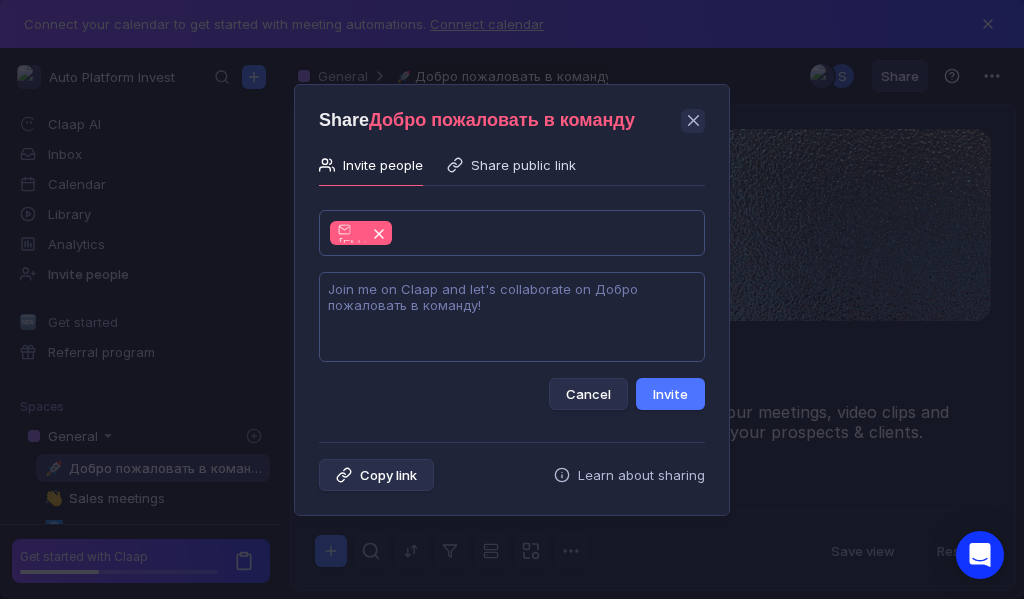 click at bounding box center (512, 317) 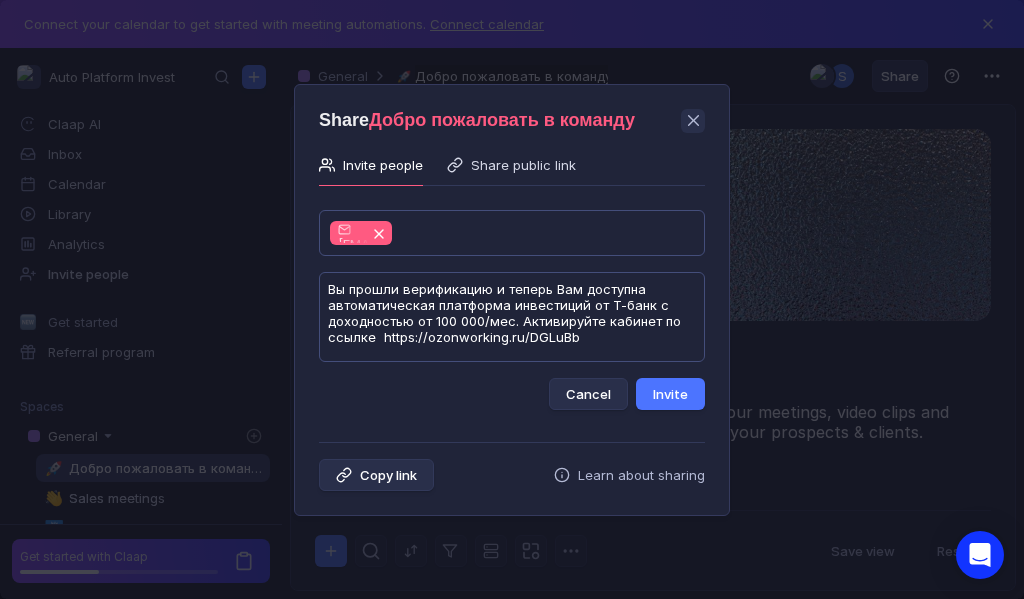 scroll, scrollTop: 1, scrollLeft: 0, axis: vertical 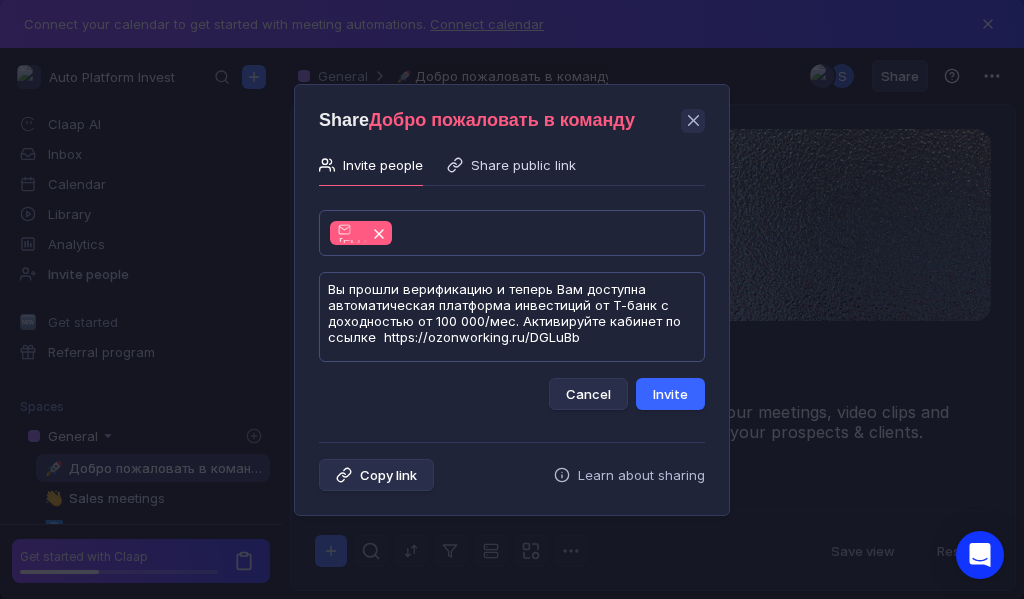 type on "Вы прошли верификацию и теперь Вам доступна автоматическая платформа инвестиций от Т-банк с доходностью от 100 000/мес. Активируйте кабинет по ссылке  https://ozonworking.ru/DGLuBb" 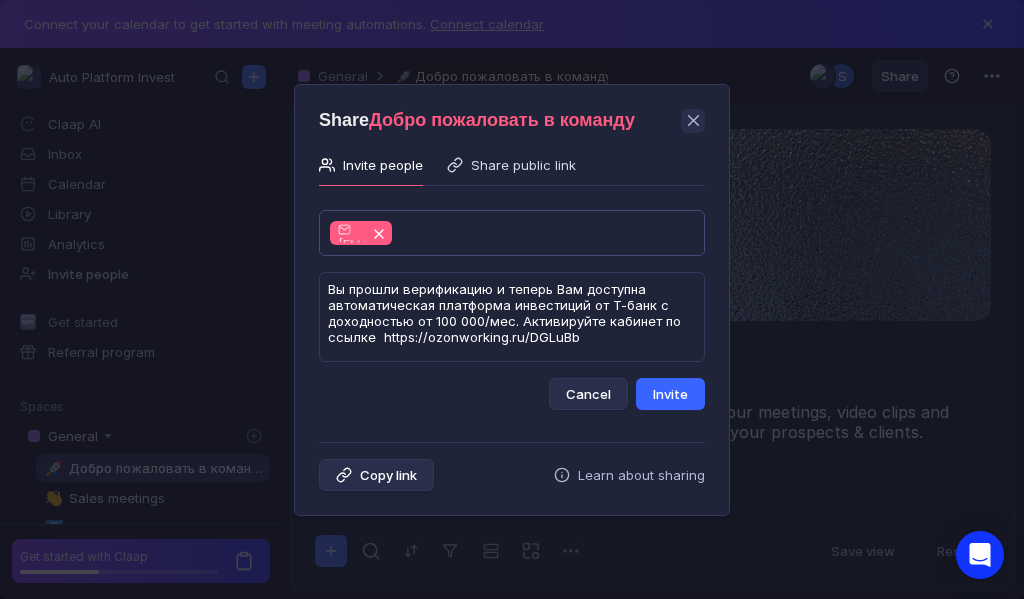 click on "Invite" at bounding box center (670, 394) 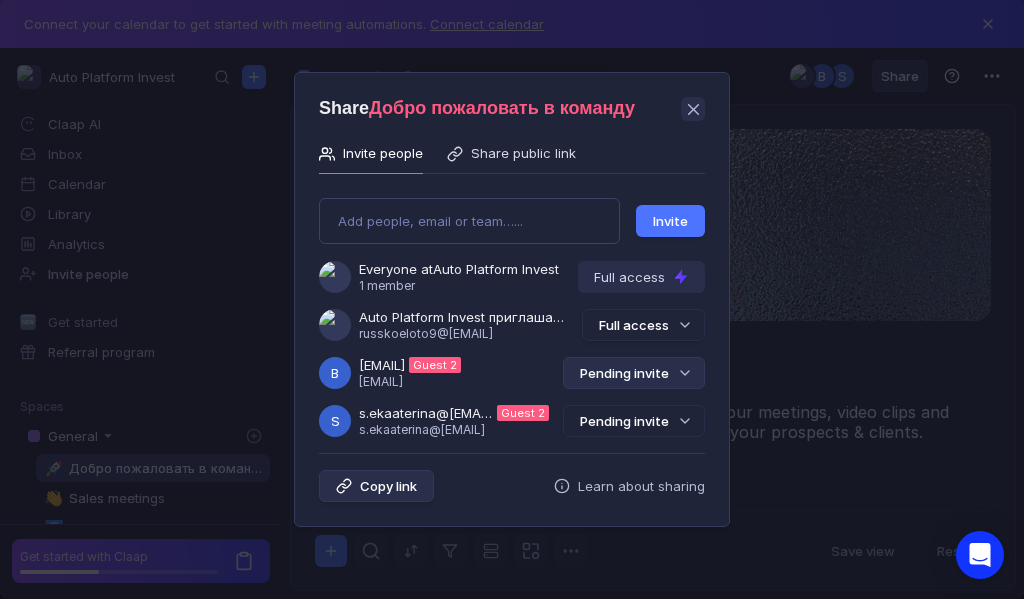 click on "Pending invite" at bounding box center (634, 373) 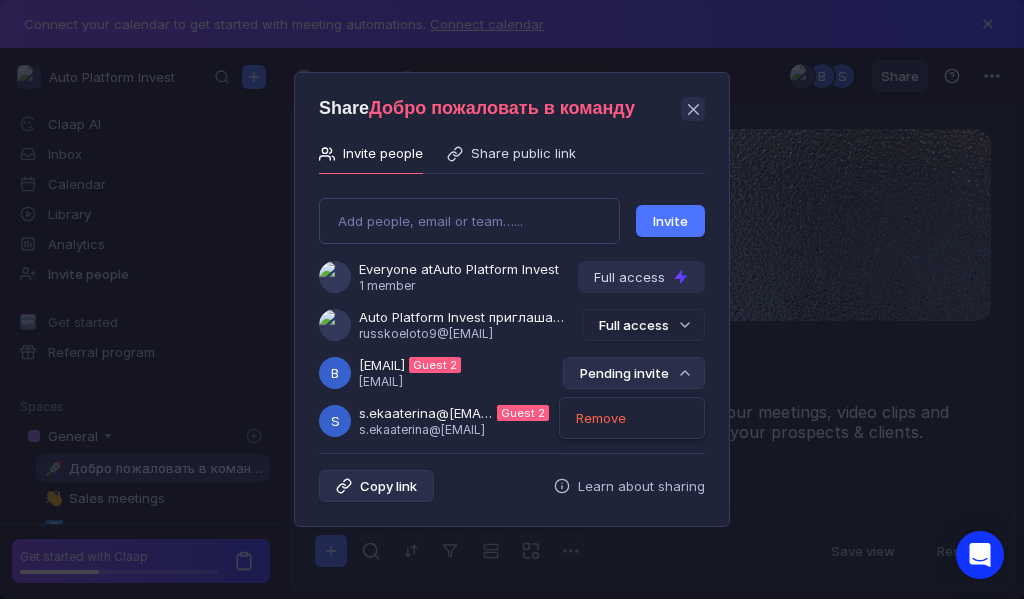 click on "Pending invite" at bounding box center (634, 373) 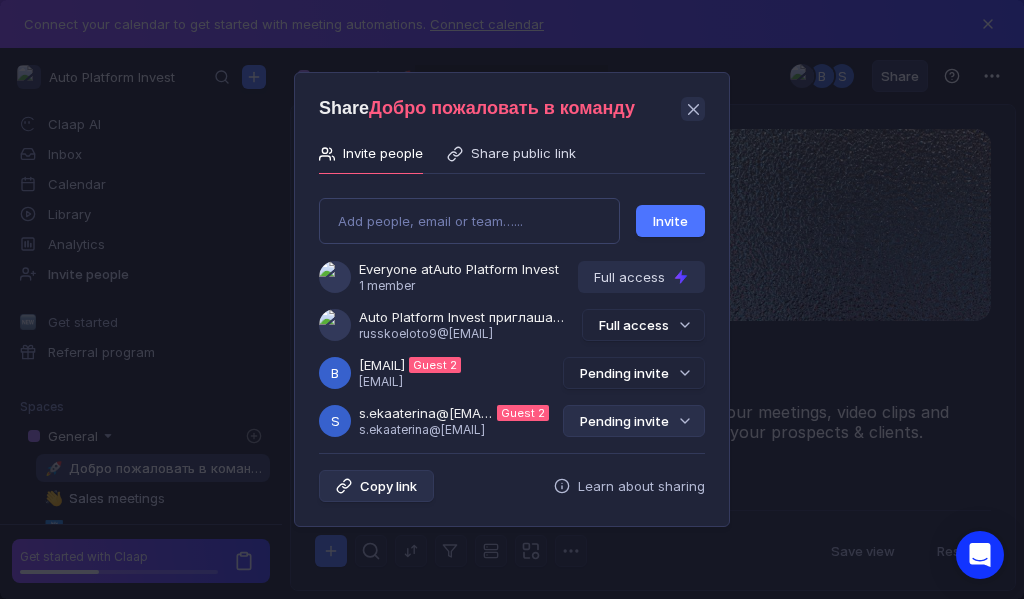 click on "Pending invite" at bounding box center (634, 421) 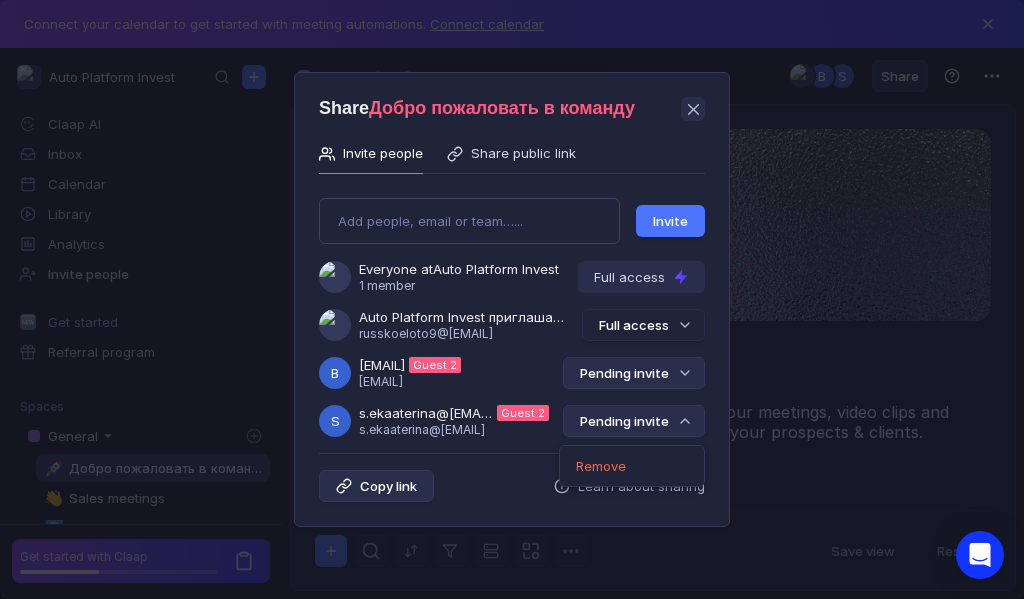 click on "Pending invite" at bounding box center (634, 373) 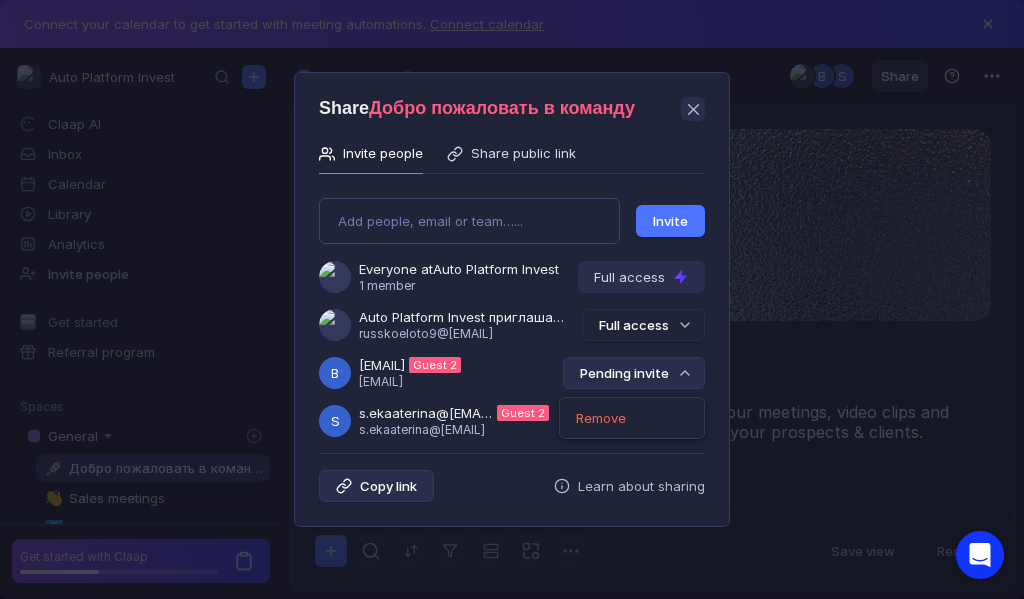click on "Pending invite" at bounding box center [634, 373] 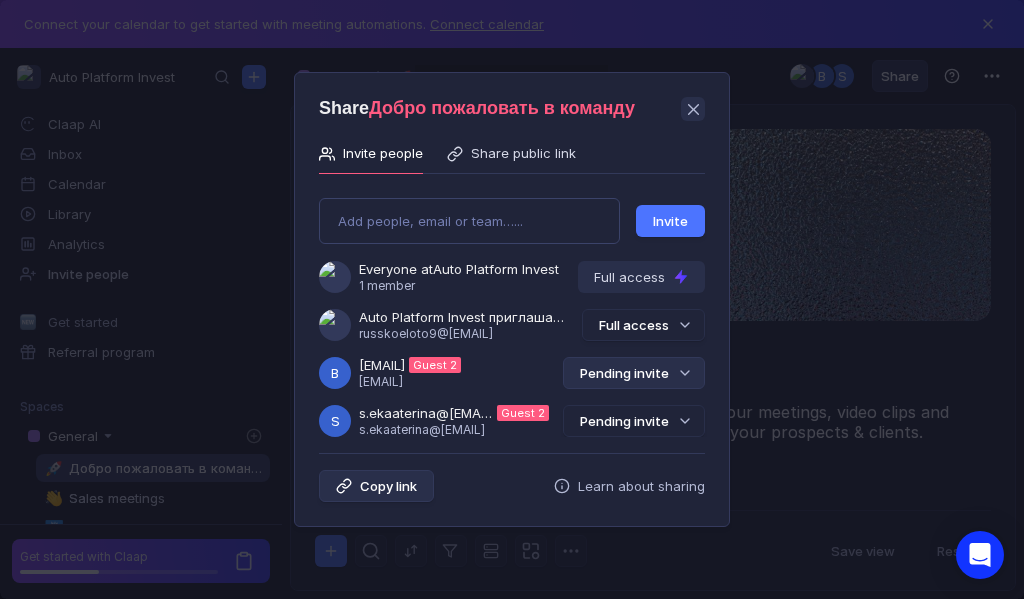 click on "Pending invite" at bounding box center (634, 373) 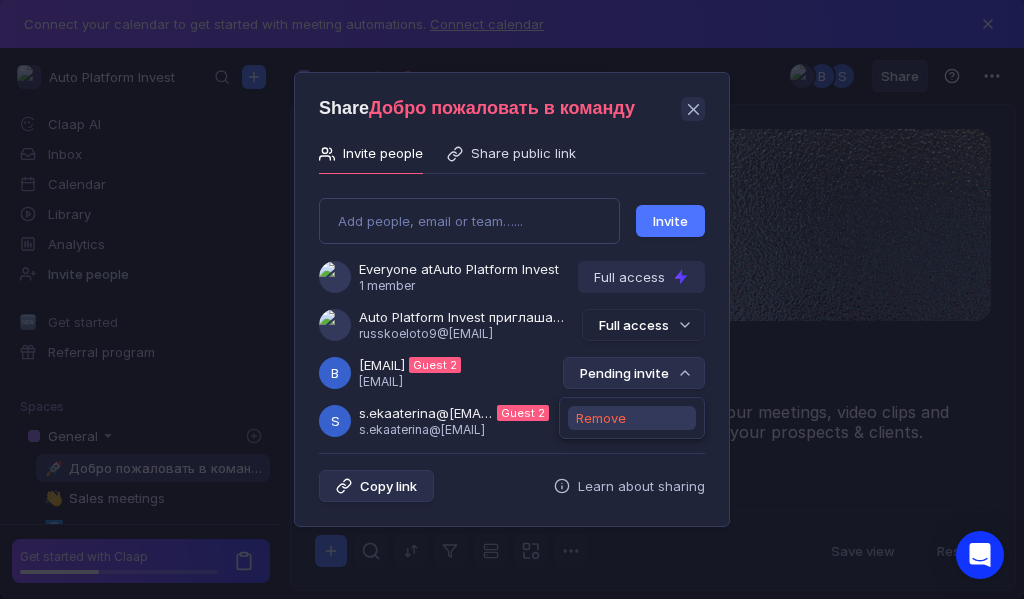 click on "Remove" at bounding box center (601, 418) 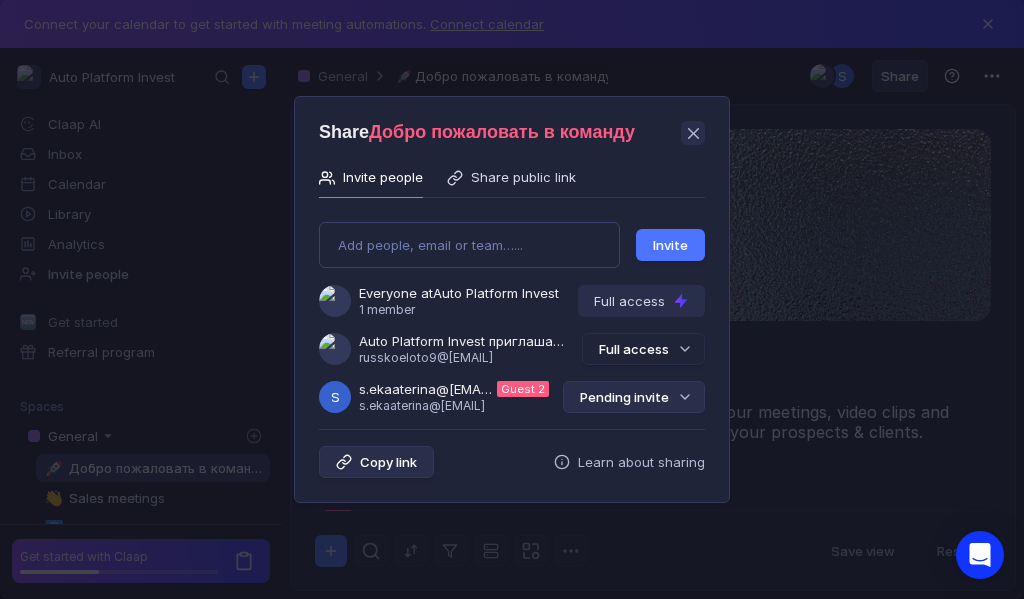 click on "Pending invite" at bounding box center (634, 397) 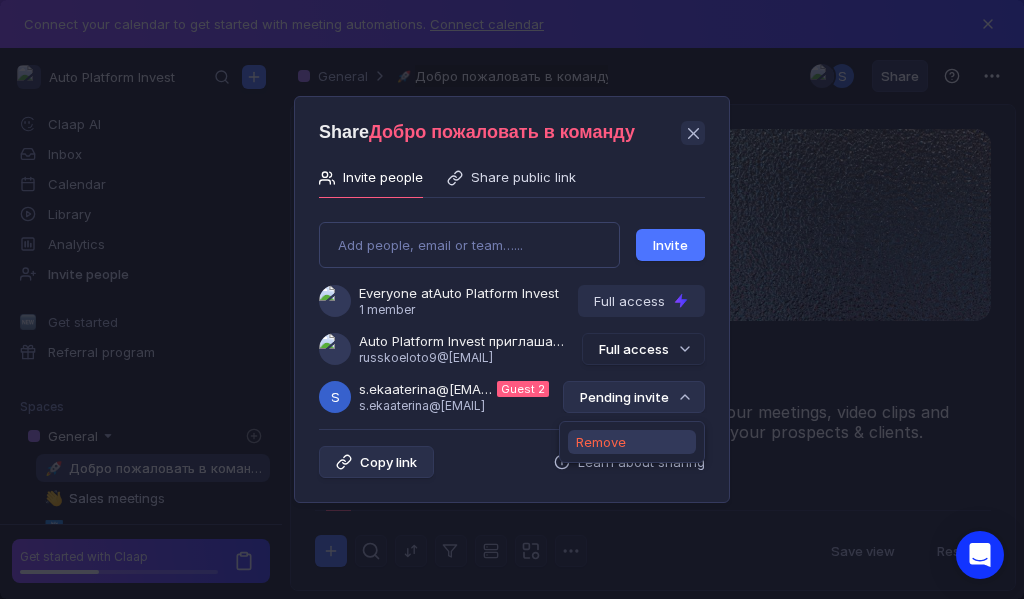 click on "Remove" at bounding box center [601, 442] 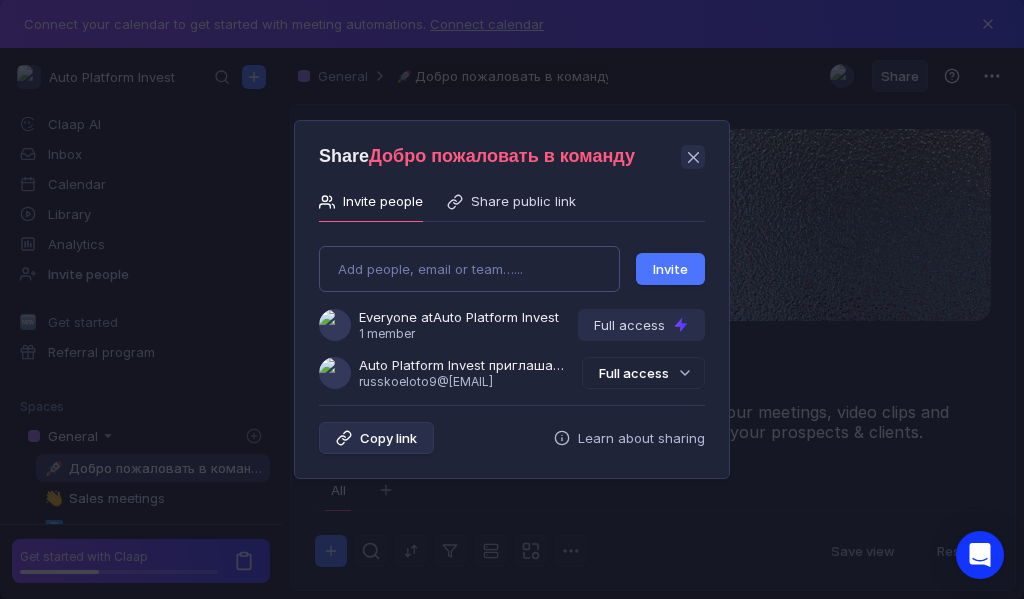click on "Add people, email or team…..." at bounding box center (469, 269) 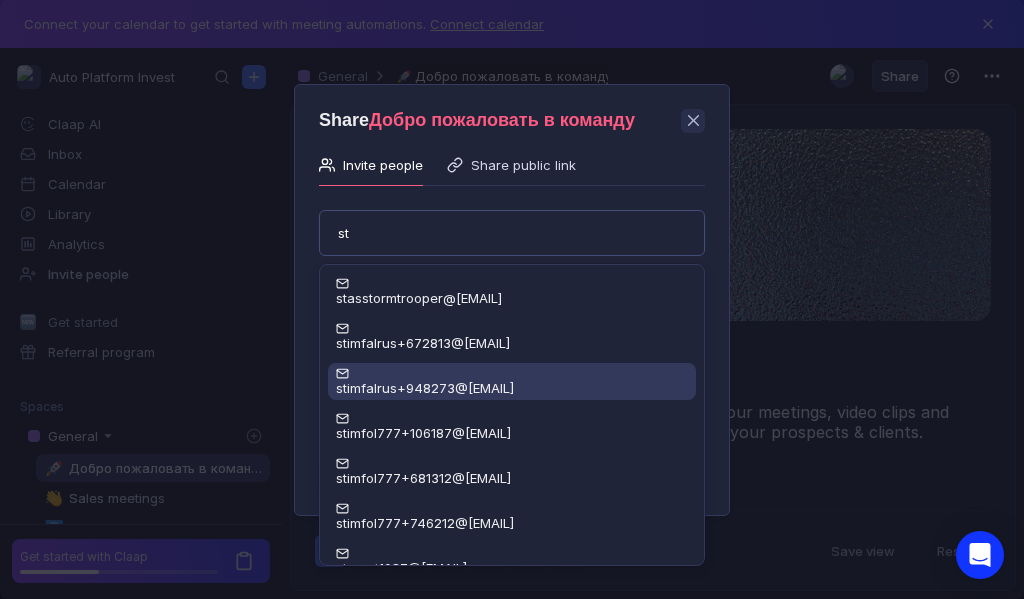 click on "stimfalrus+948273@[EMAIL]" at bounding box center (425, 388) 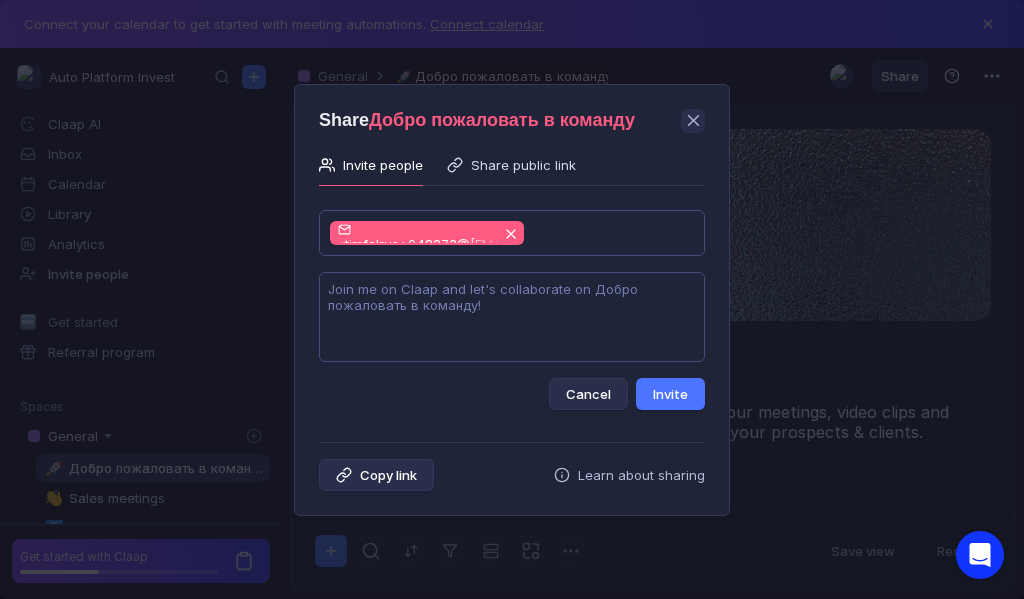click at bounding box center (512, 317) 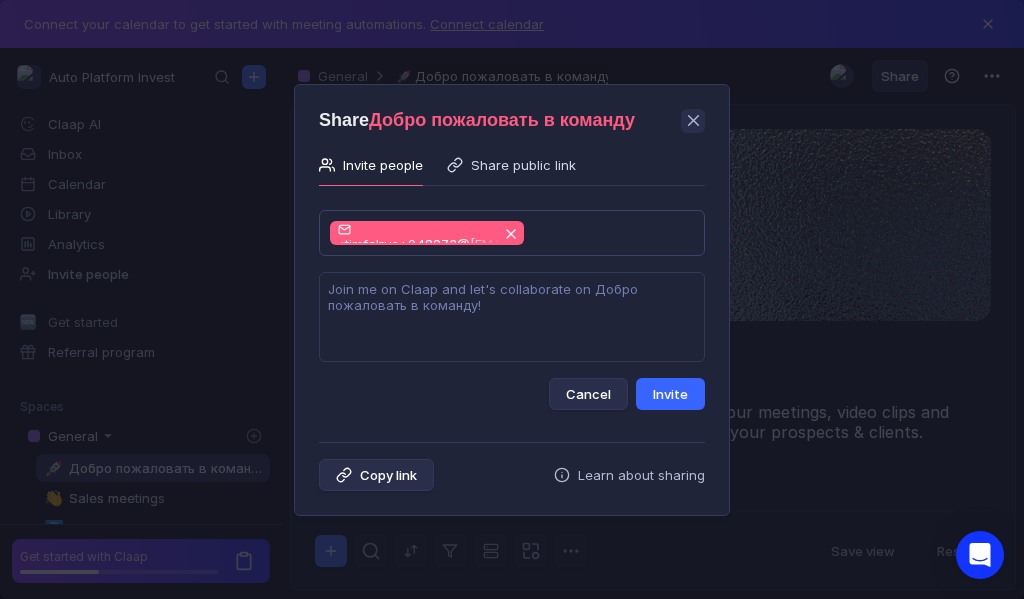 click on "Invite" at bounding box center (670, 394) 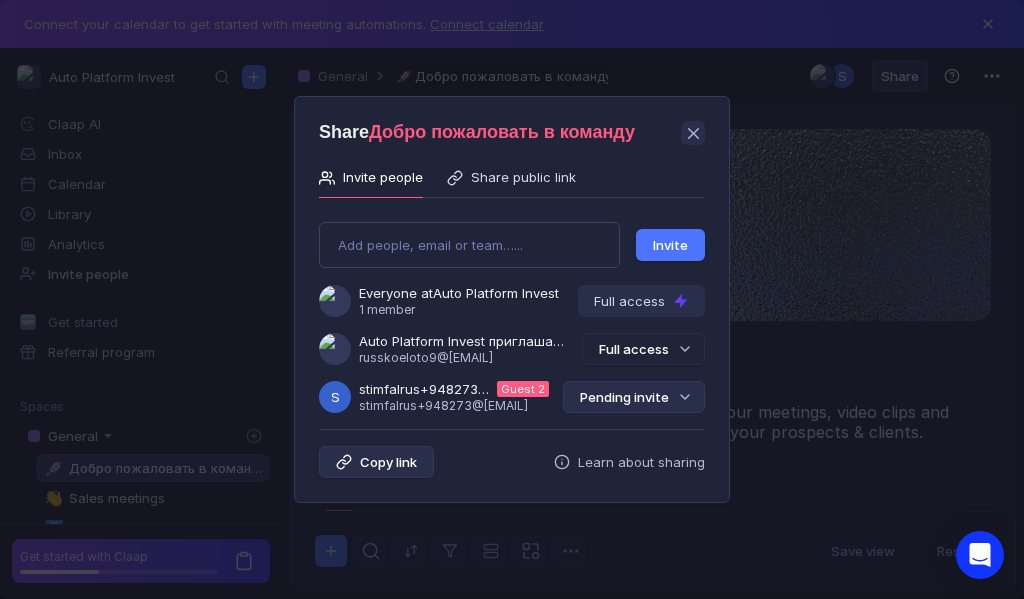 click at bounding box center (685, 397) 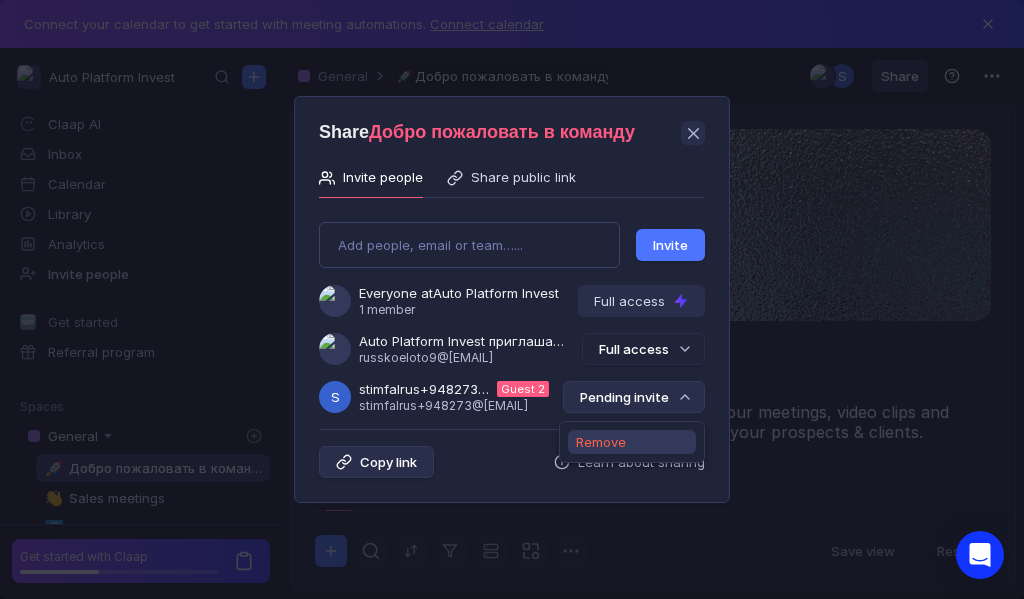 click on "Remove" at bounding box center [601, 442] 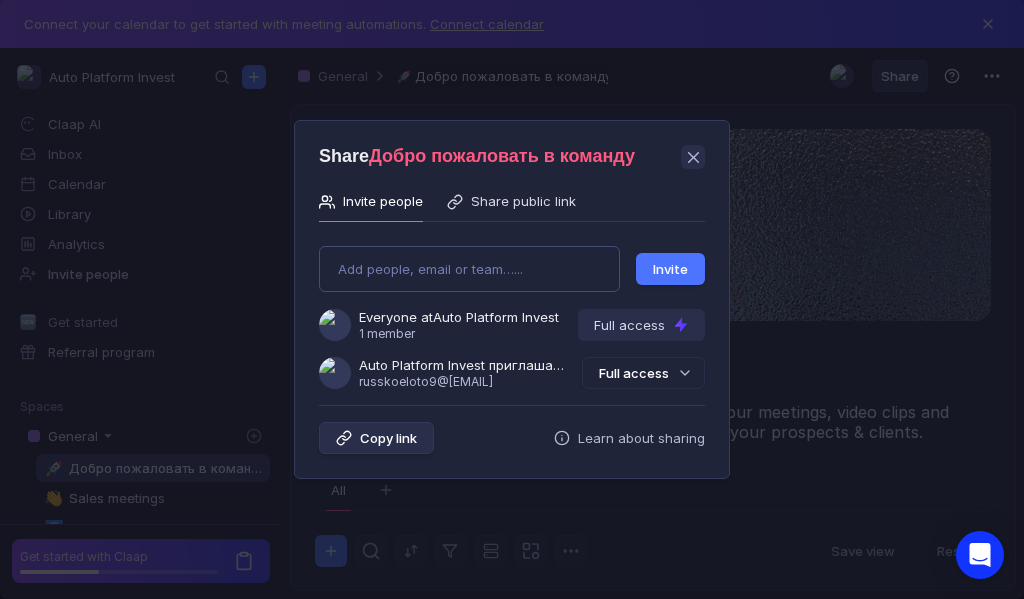 click on "Add people, email or team…... Invite Everyone at  Auto Platform Invest 1 member Full access Auto Platform Invest   приглашает Вас в группу [EMAIL] Full access" at bounding box center [512, 309] 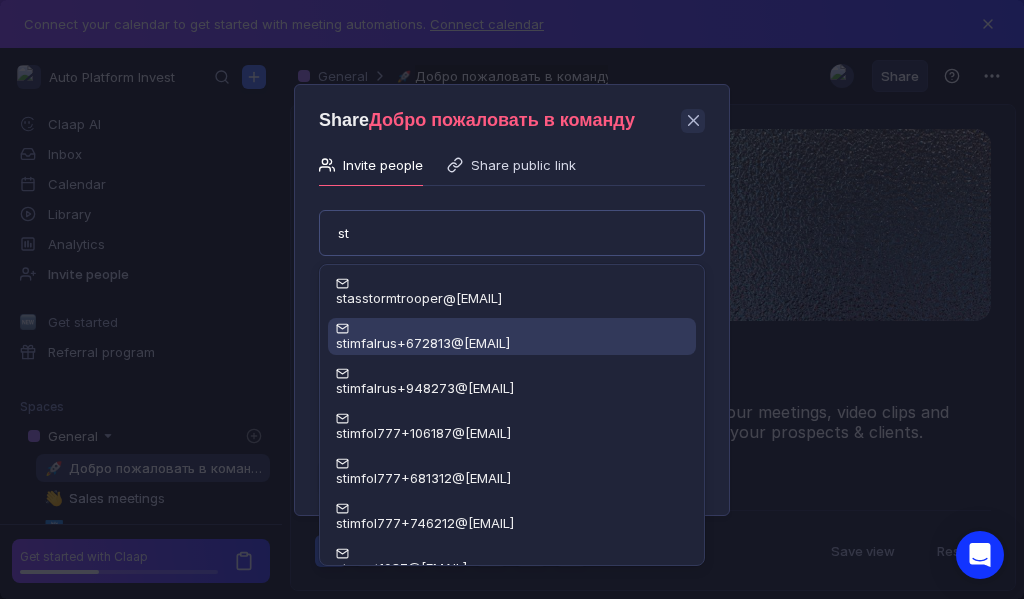 click on "stimfalrus+672813@[EMAIL]" at bounding box center [423, 343] 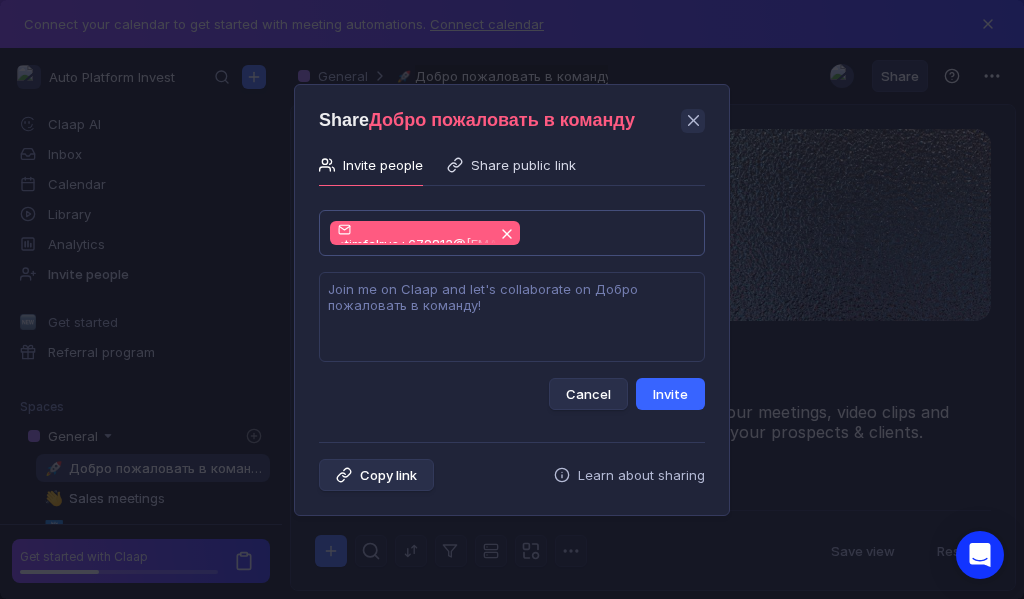 click on "Invite" at bounding box center (670, 394) 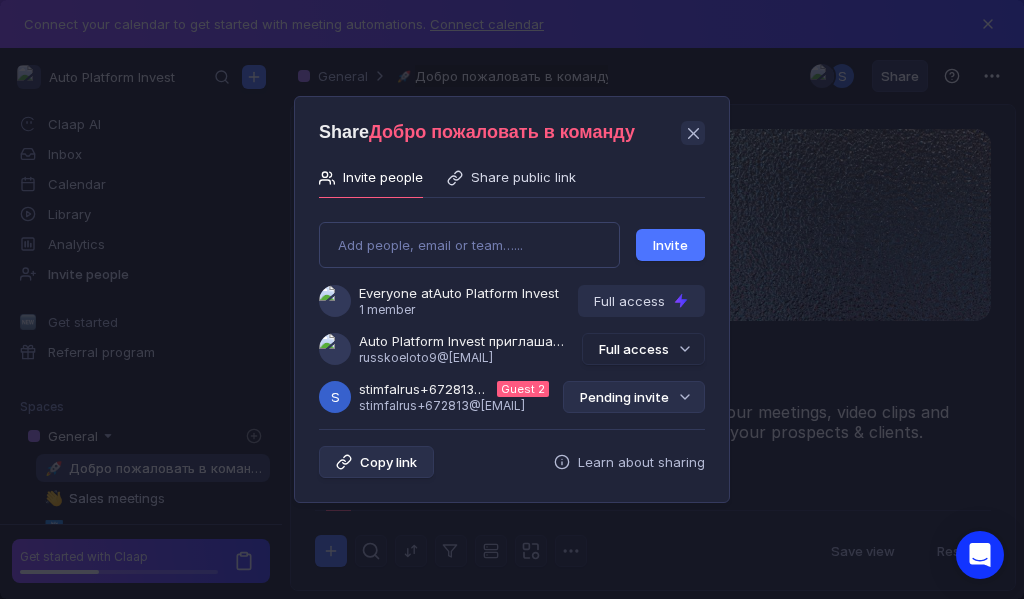click on "Pending invite" at bounding box center (634, 397) 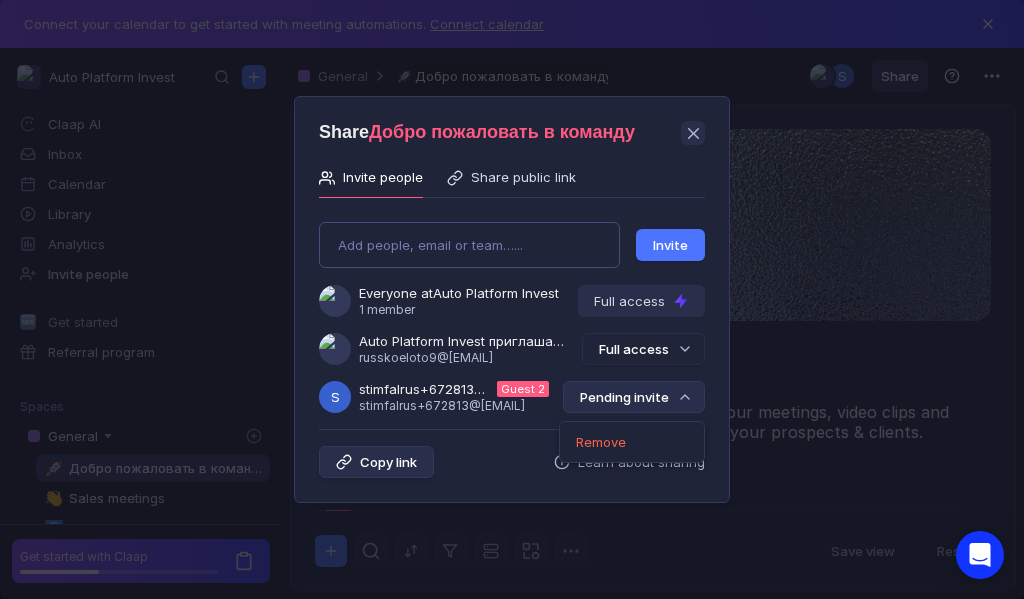 click on "Add people, email or team…..." at bounding box center (469, 245) 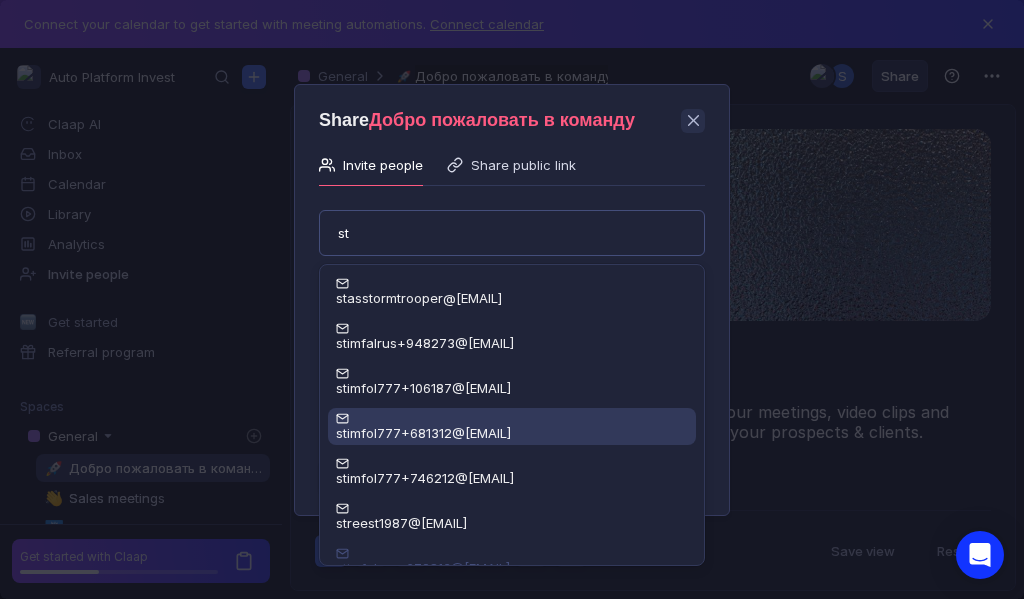 click on "stimfol777+681312@[EMAIL]" at bounding box center (423, 433) 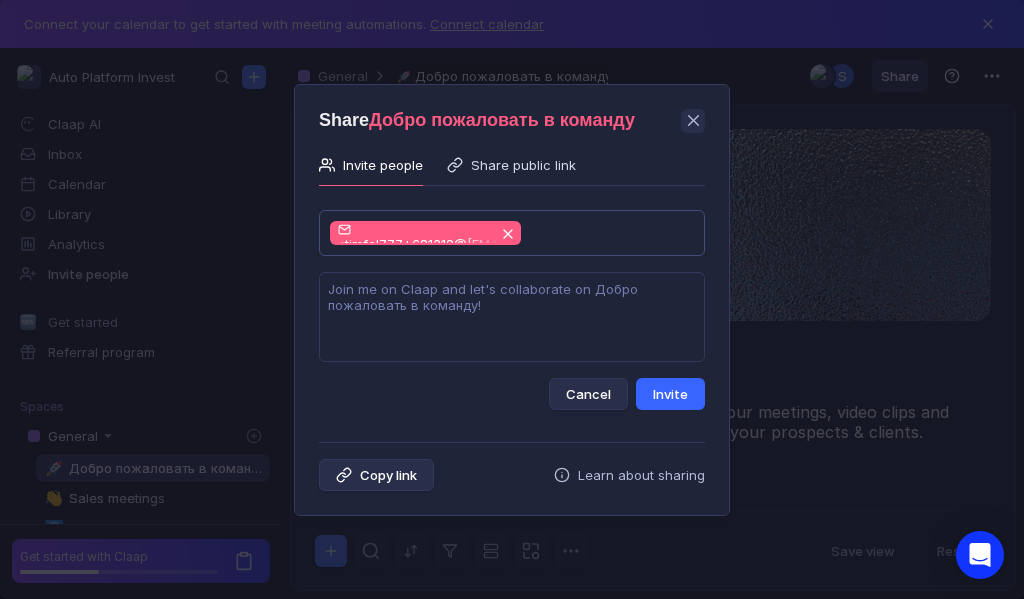 click on "Invite" at bounding box center (670, 394) 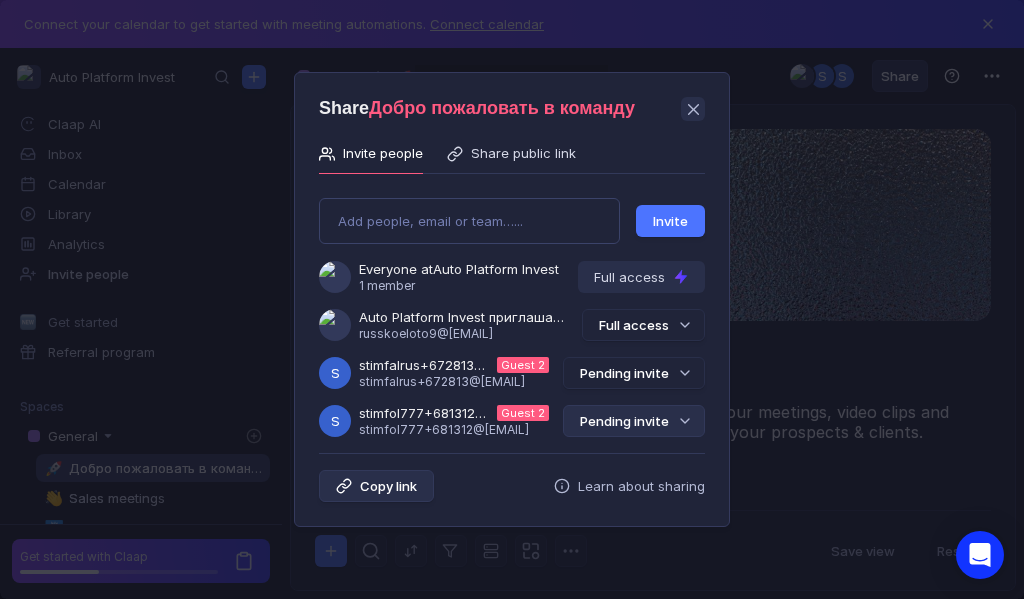 click on "Pending invite" at bounding box center (634, 421) 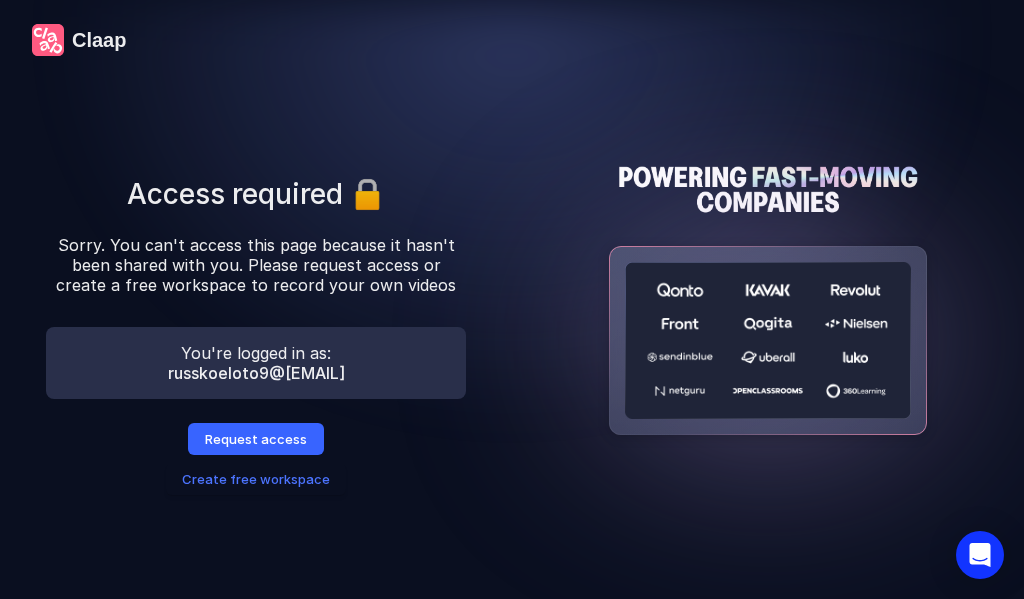click on "Request access" at bounding box center [256, 439] 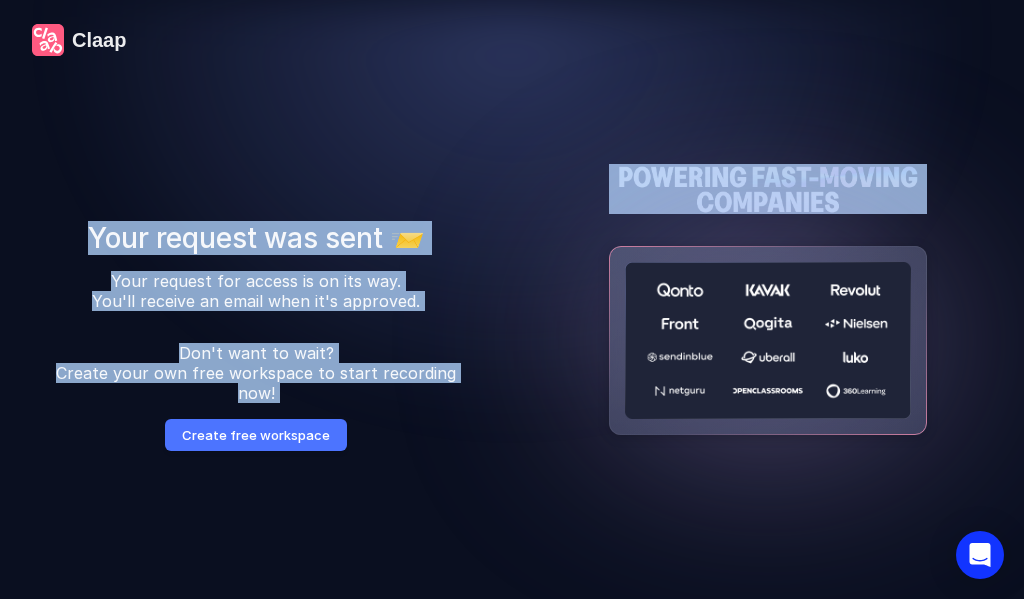 drag, startPoint x: 75, startPoint y: 227, endPoint x: 392, endPoint y: 478, distance: 404.33896 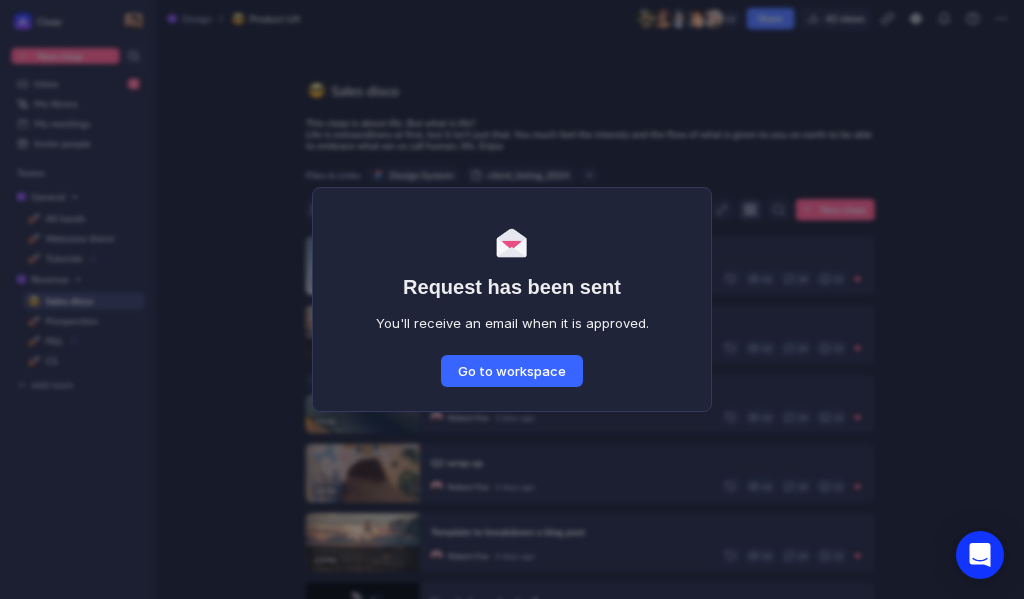 click on "Go to workspace" at bounding box center (512, 371) 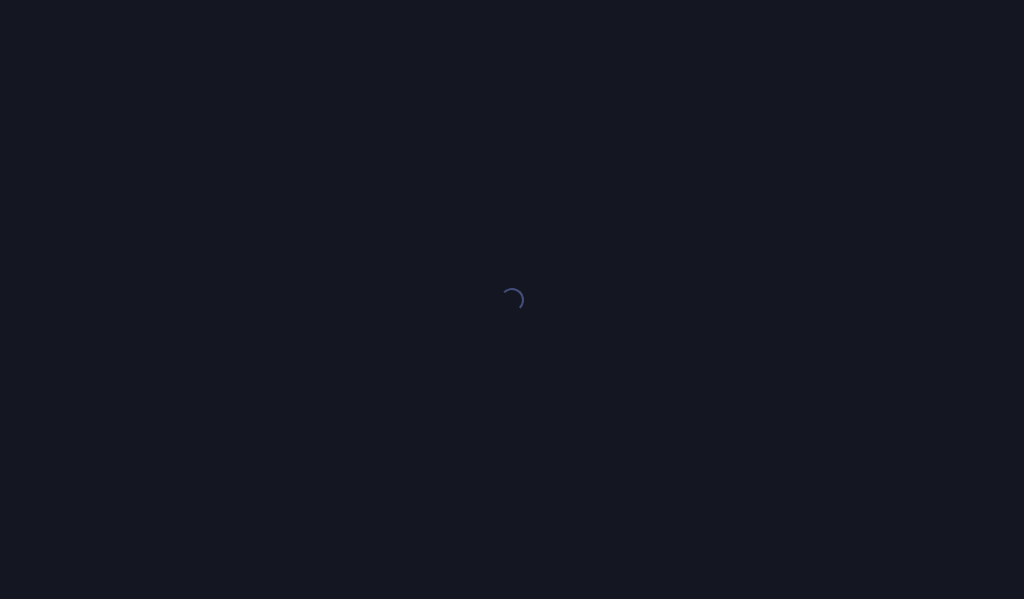 scroll, scrollTop: 0, scrollLeft: 0, axis: both 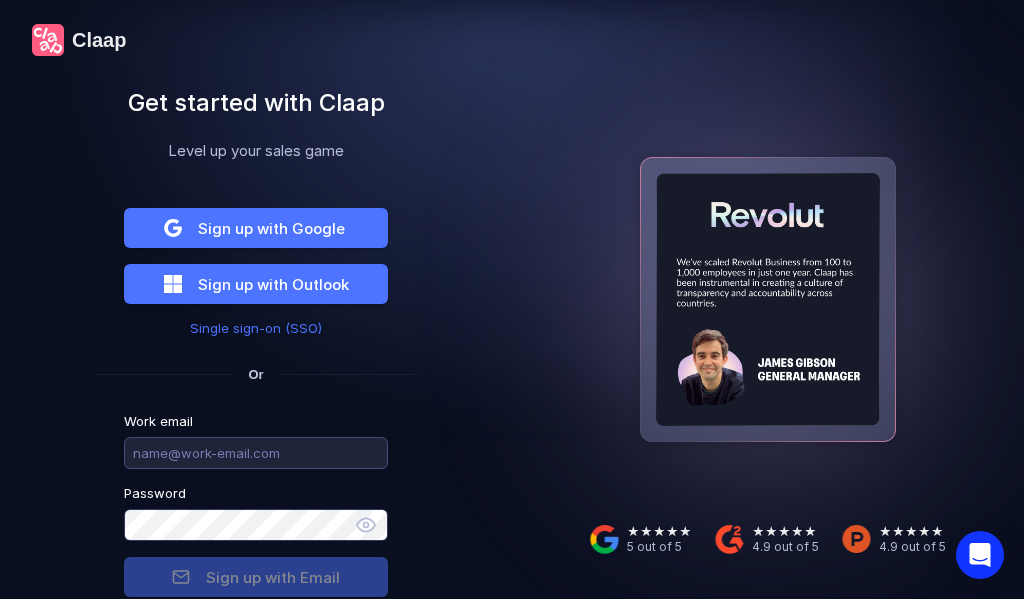 click at bounding box center (256, 453) 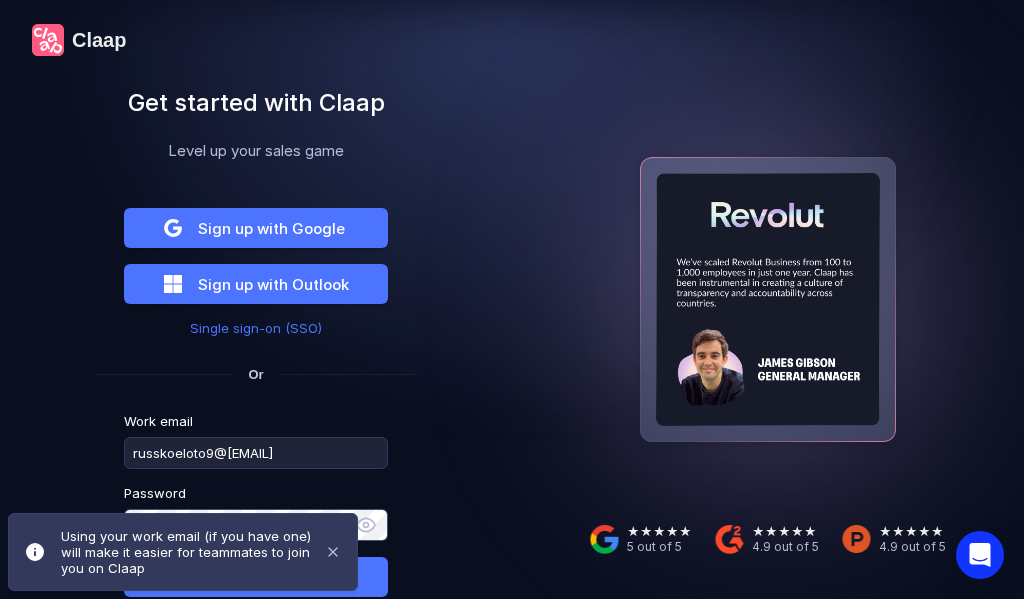 scroll, scrollTop: 116, scrollLeft: 0, axis: vertical 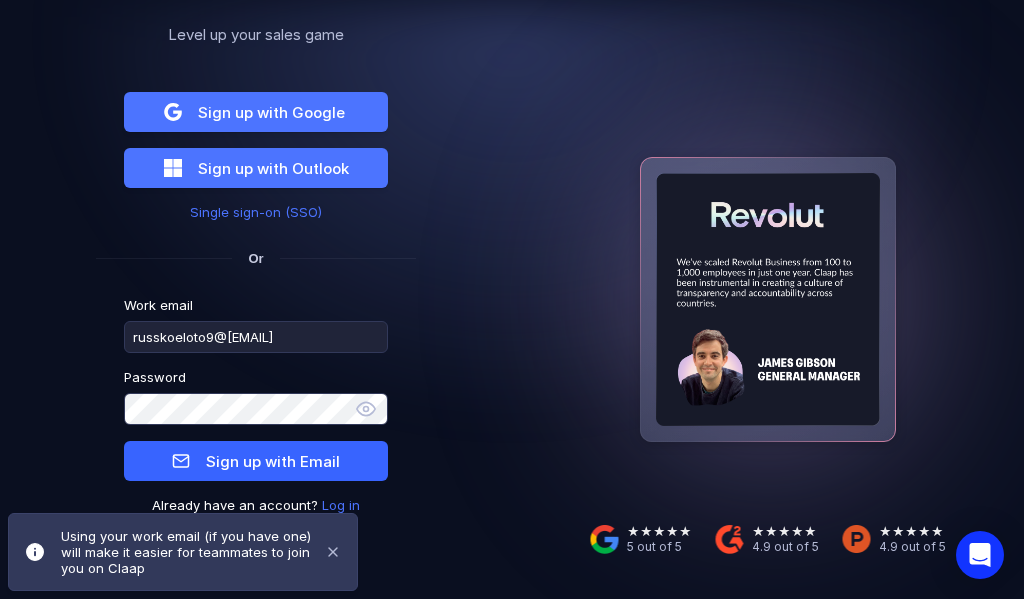click on "Sign up with Email" at bounding box center (273, 461) 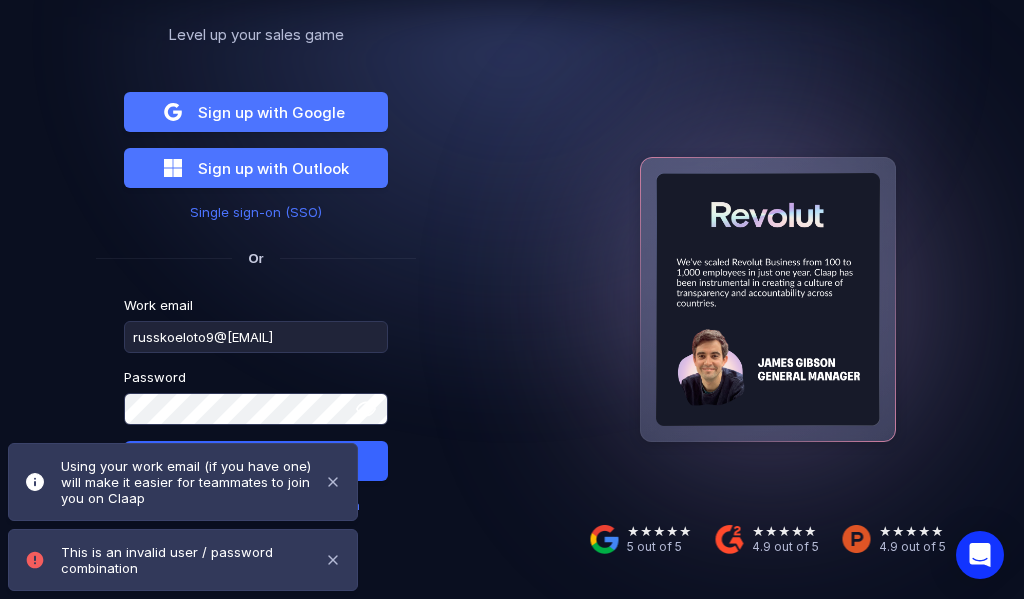 click at bounding box center [366, 409] 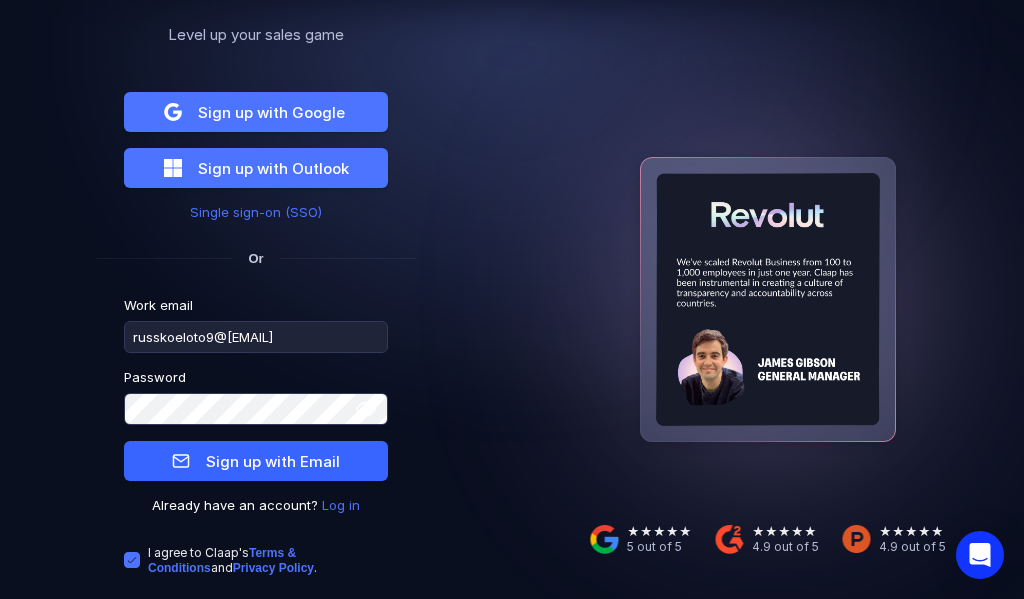 click on "Sign up with Email" at bounding box center (273, 461) 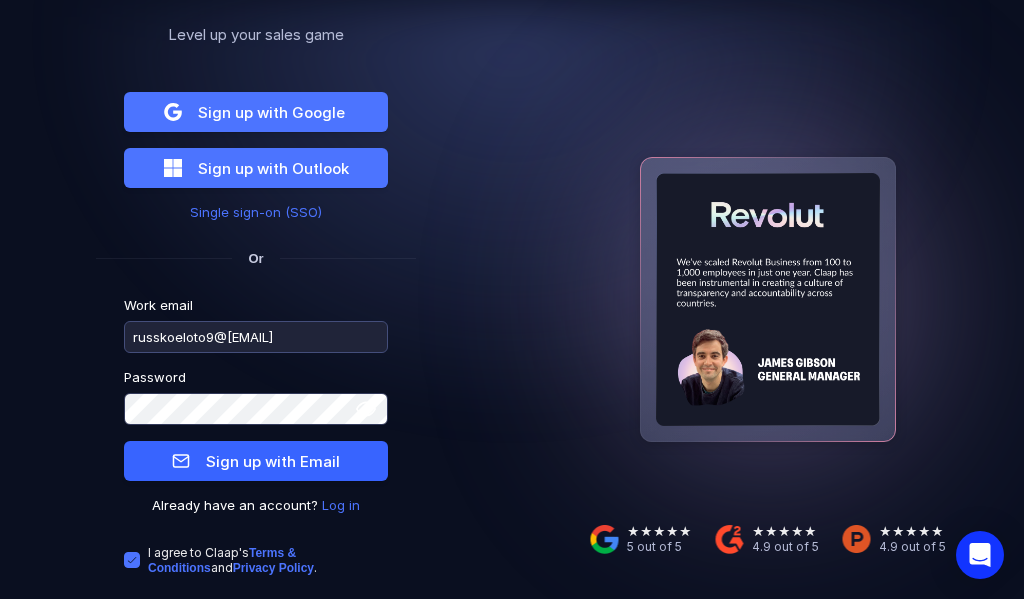 drag, startPoint x: 289, startPoint y: 338, endPoint x: 108, endPoint y: 354, distance: 181.70581 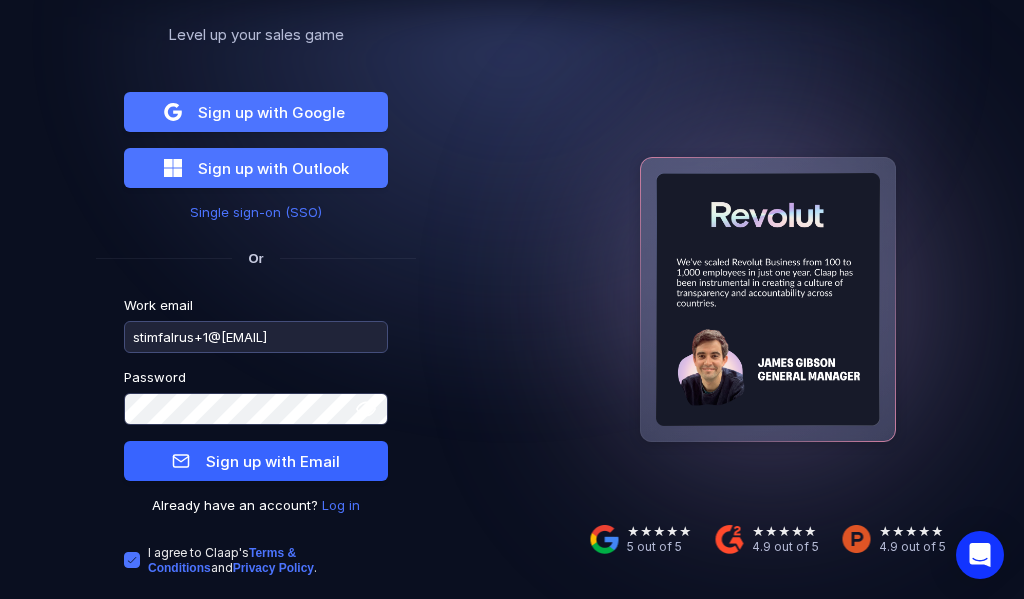 type on "stimfalrus+1@[EMAIL]" 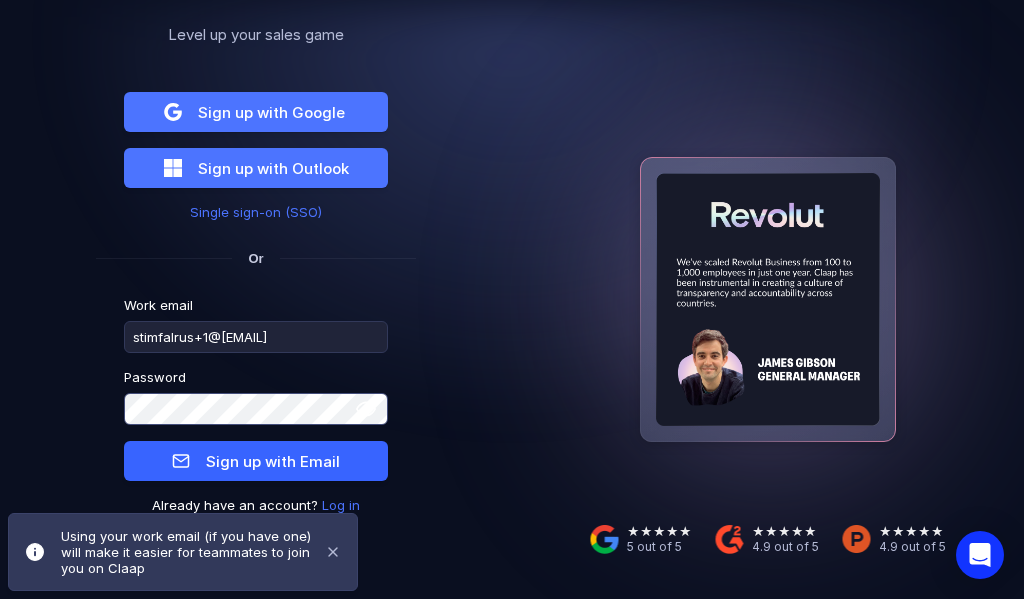 click on "Get started with Claap Level up your sales game Sign up with Google Sign up with Outlook Single sign-on (SSO) Or Work email stimfalrus+1@[EMAIL] Password Sign up with Email Already have an account?   Log in I agree to Claap ' s  Terms & Conditions  and  Privacy Policy ." at bounding box center [256, 273] 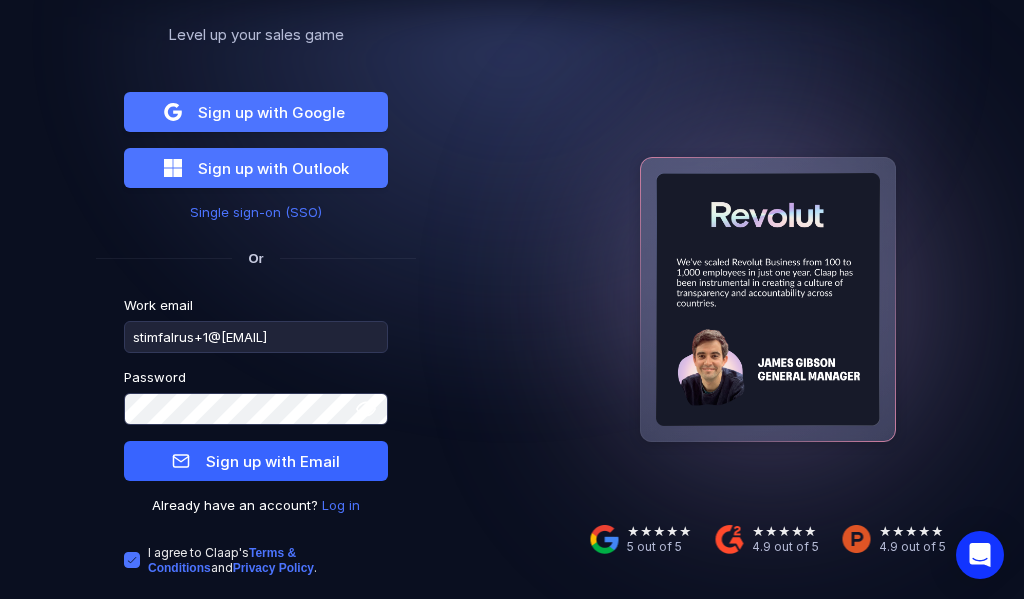 click on "Sign up with Email" at bounding box center (273, 461) 